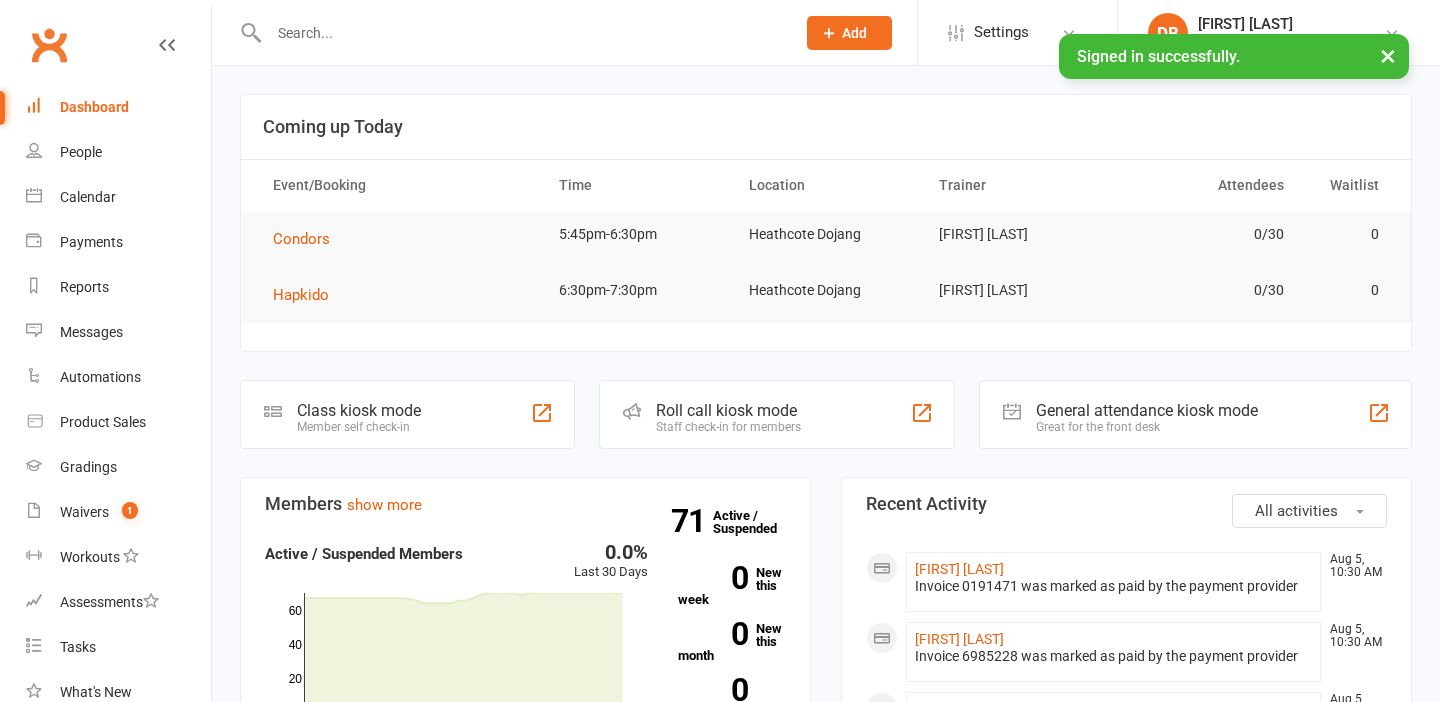 scroll, scrollTop: 0, scrollLeft: 0, axis: both 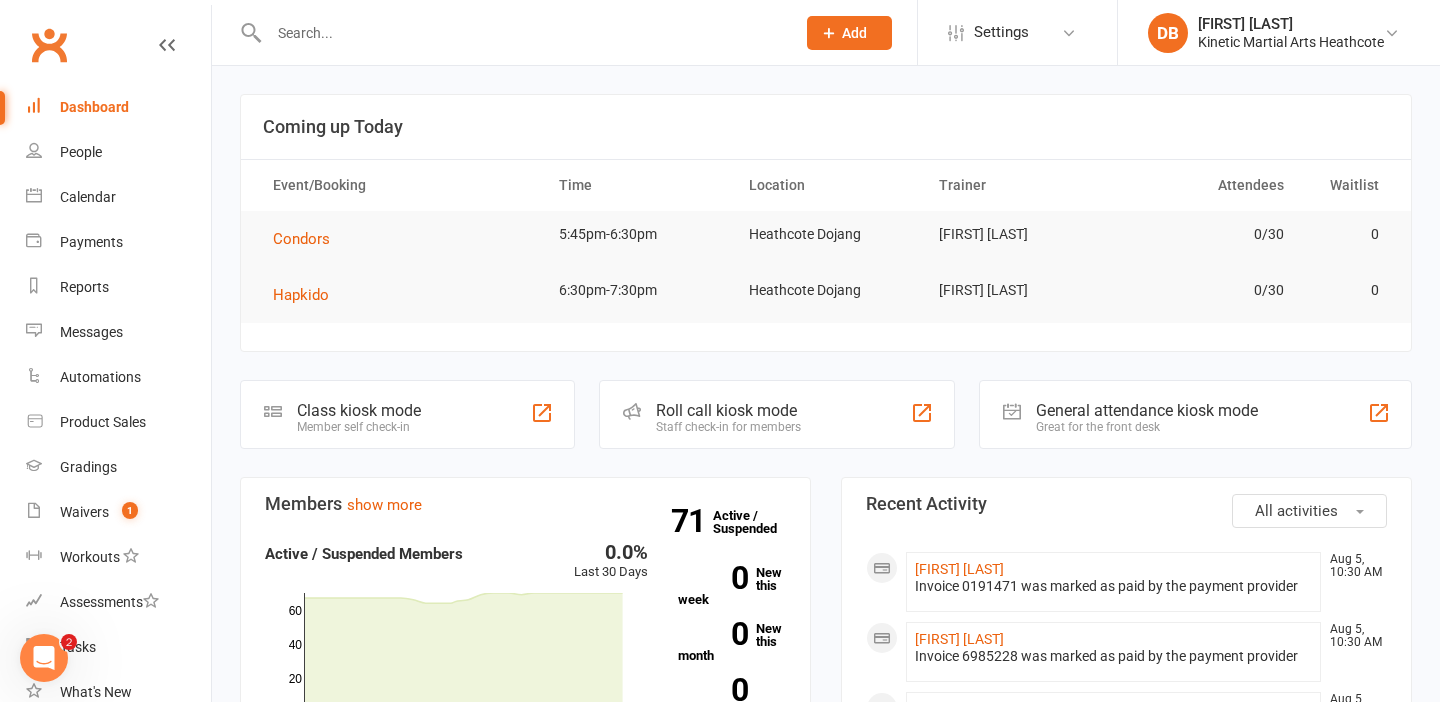 click at bounding box center (522, 33) 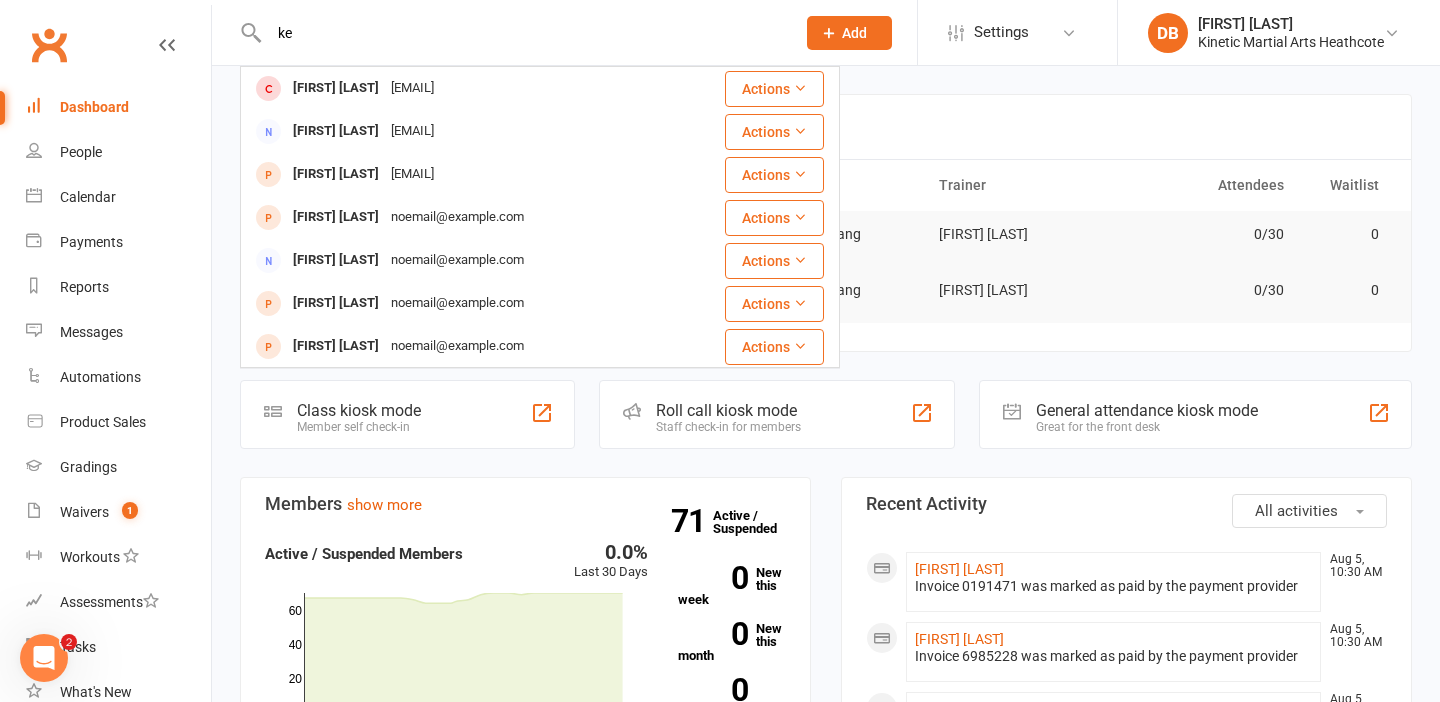 type on "k" 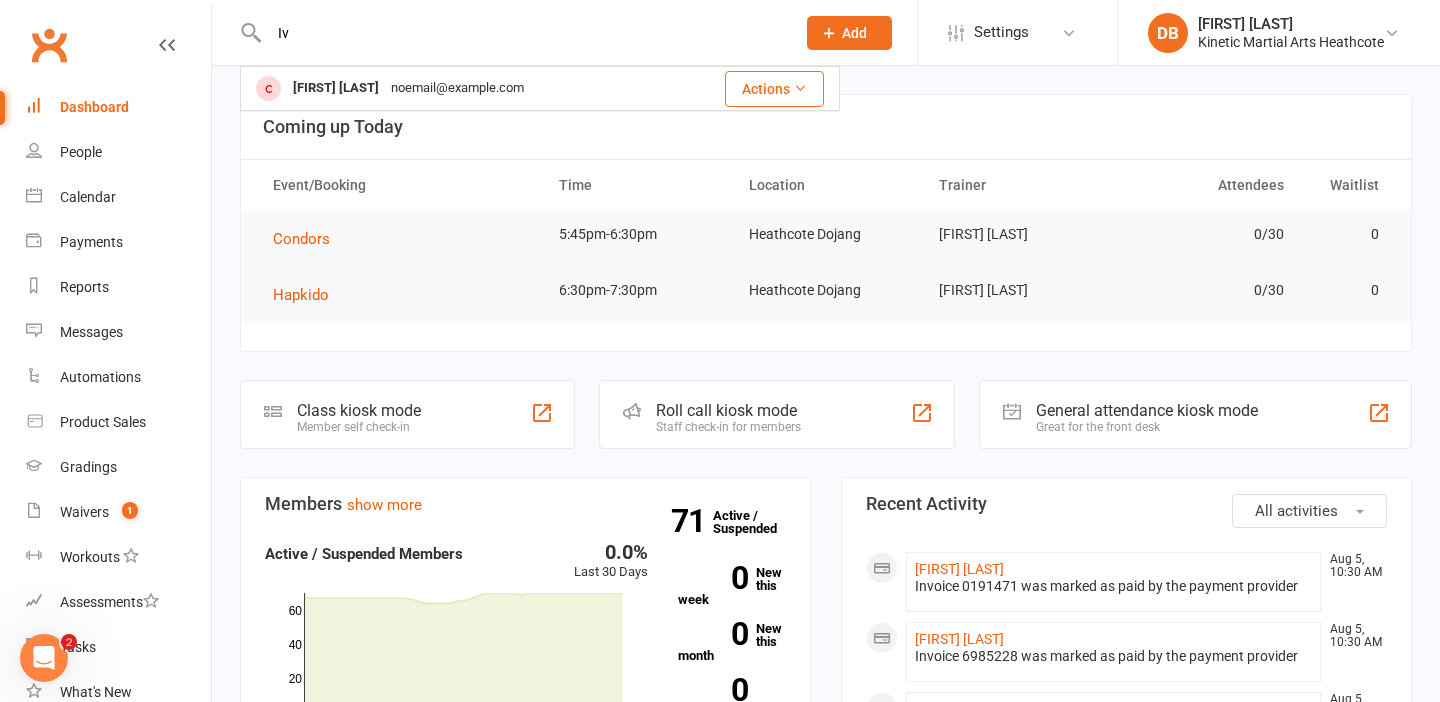type on "I" 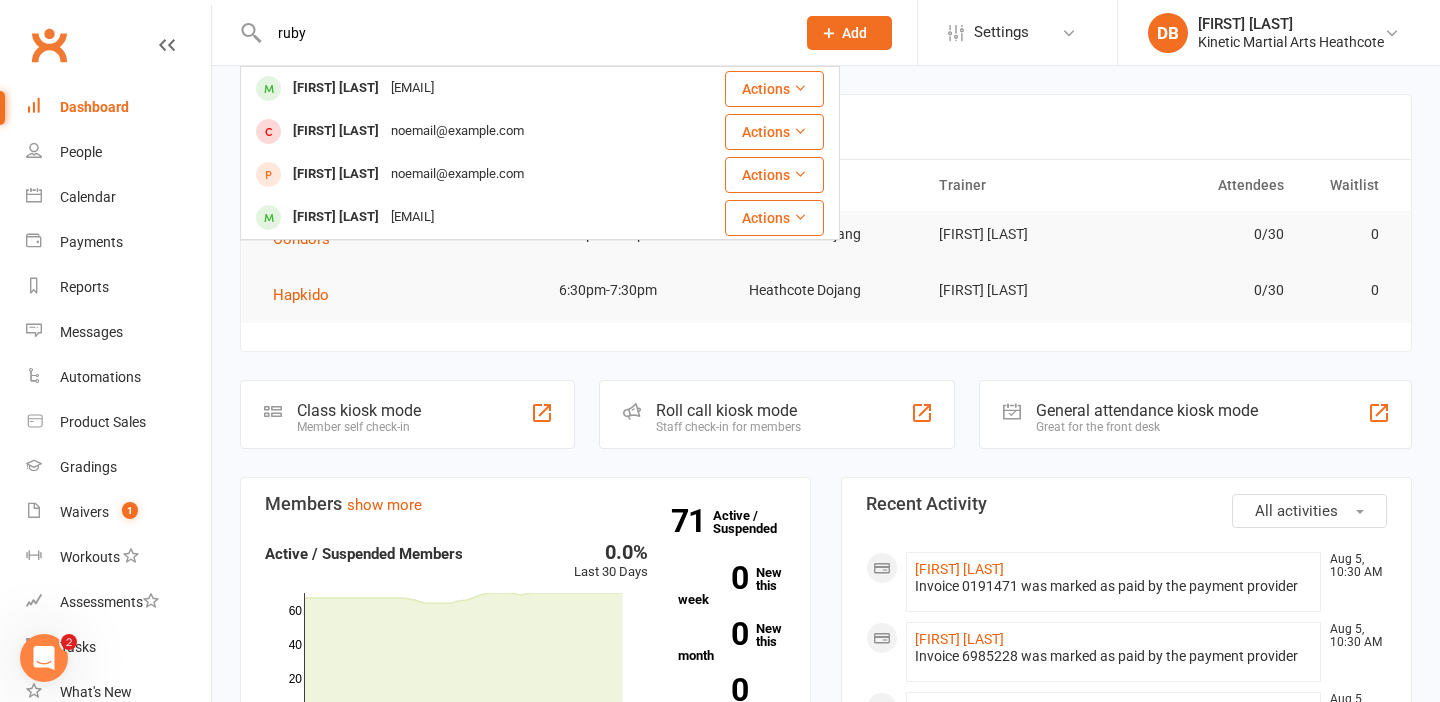 type on "ruby" 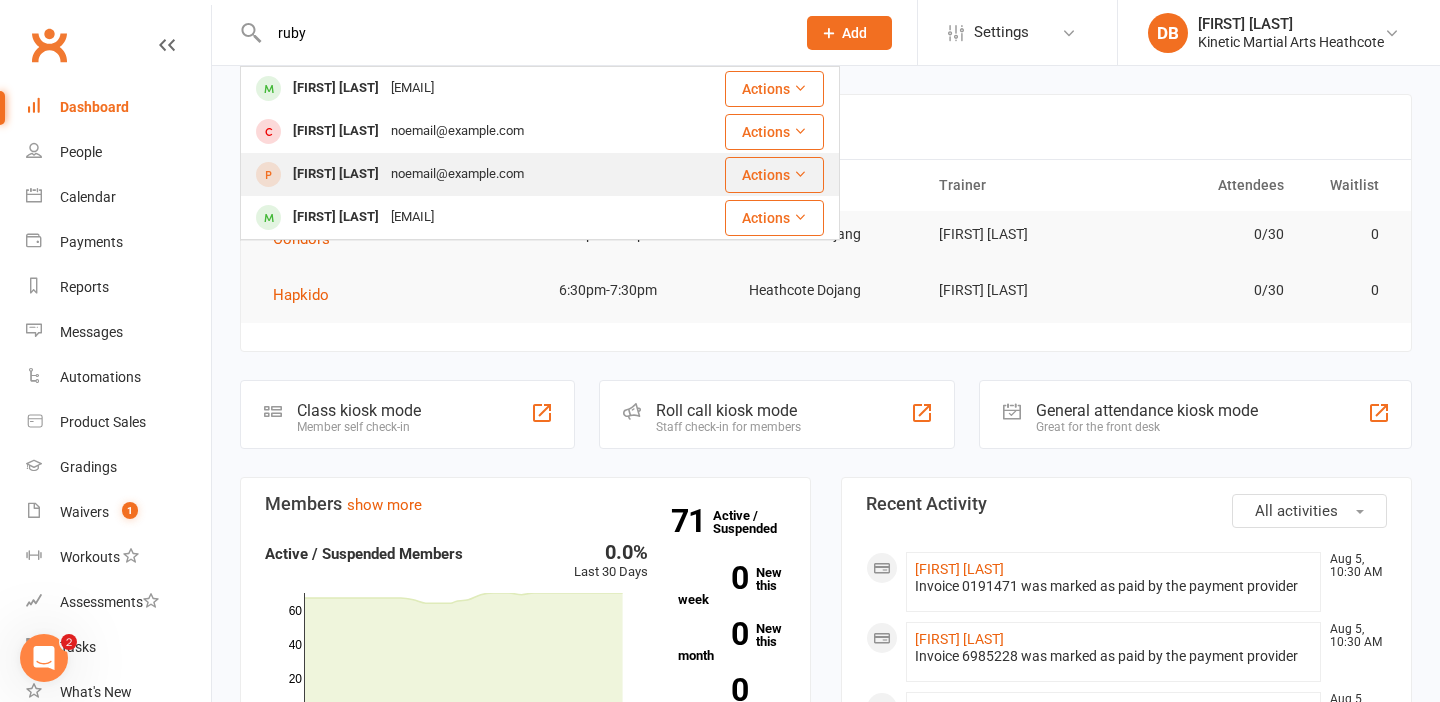click on "noemail@example.com" at bounding box center [457, 174] 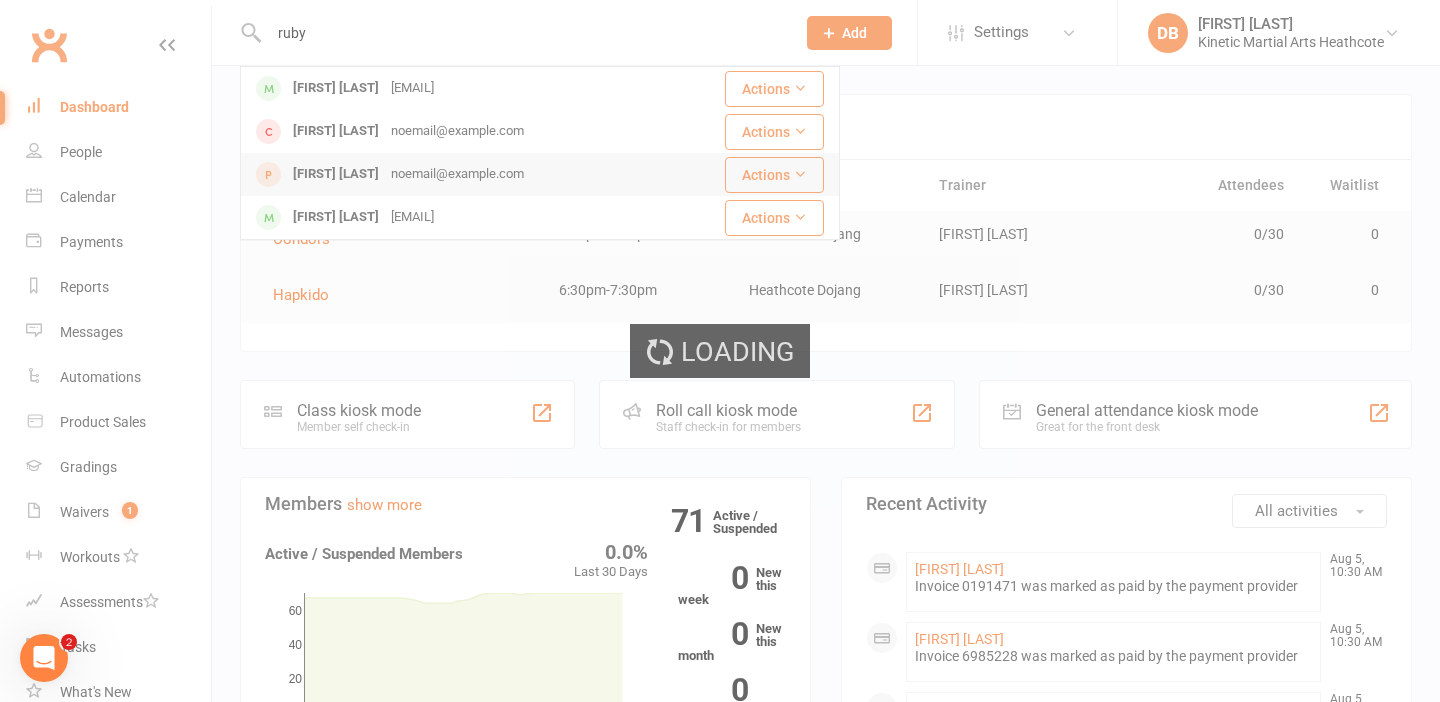 type 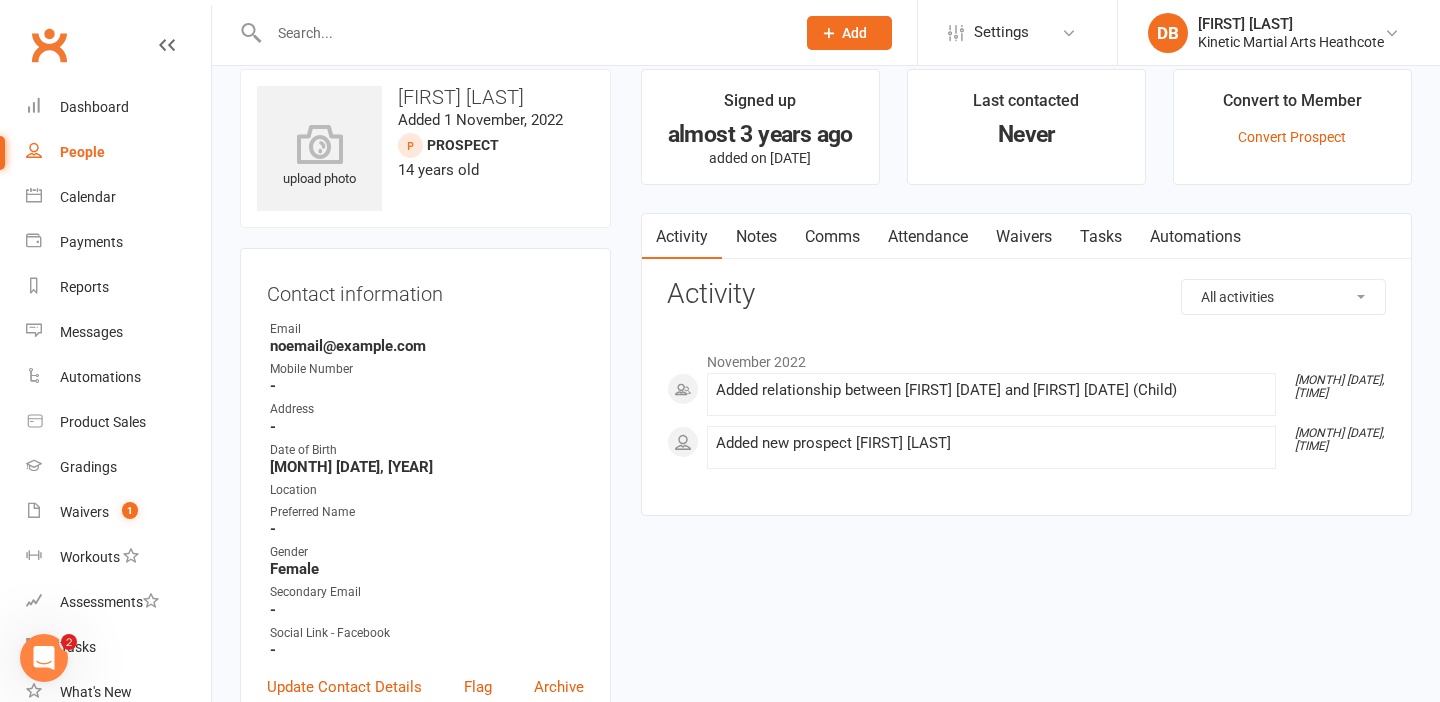 scroll, scrollTop: 0, scrollLeft: 0, axis: both 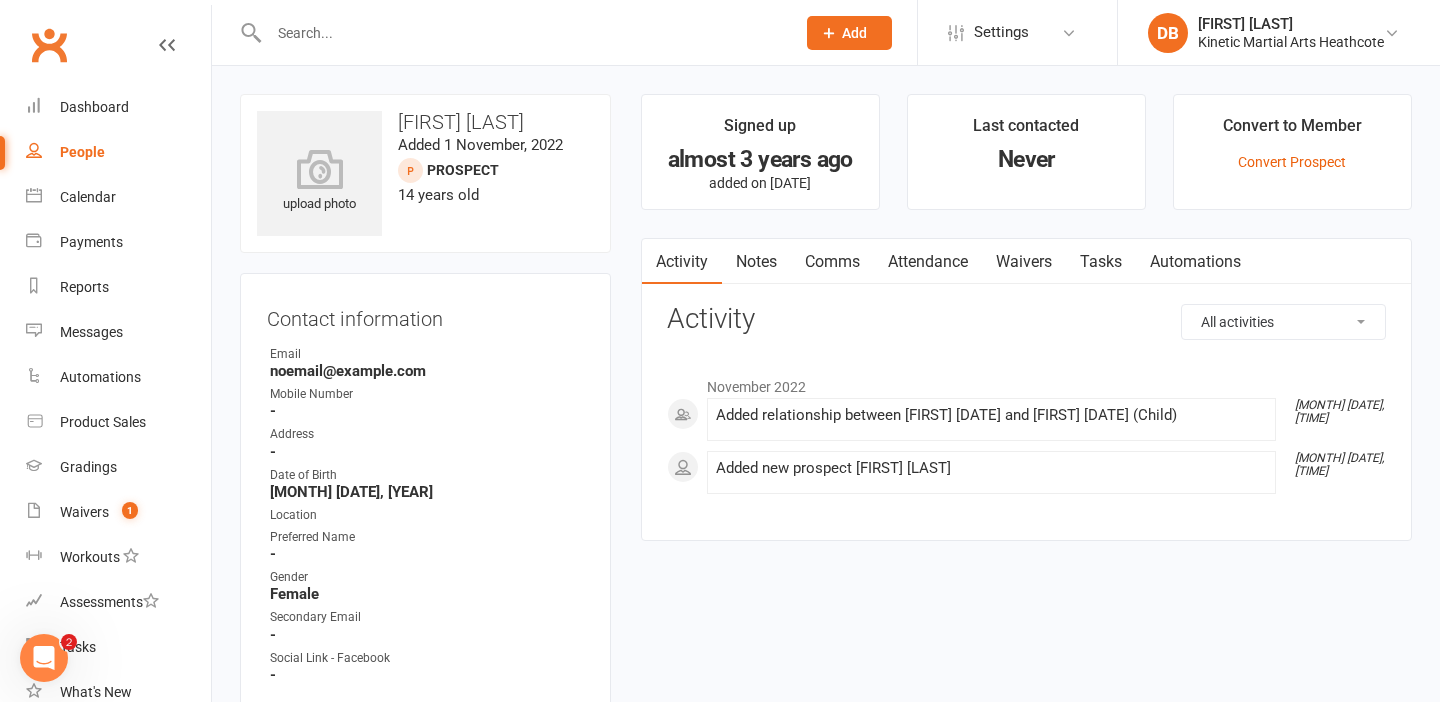 click on "Add" 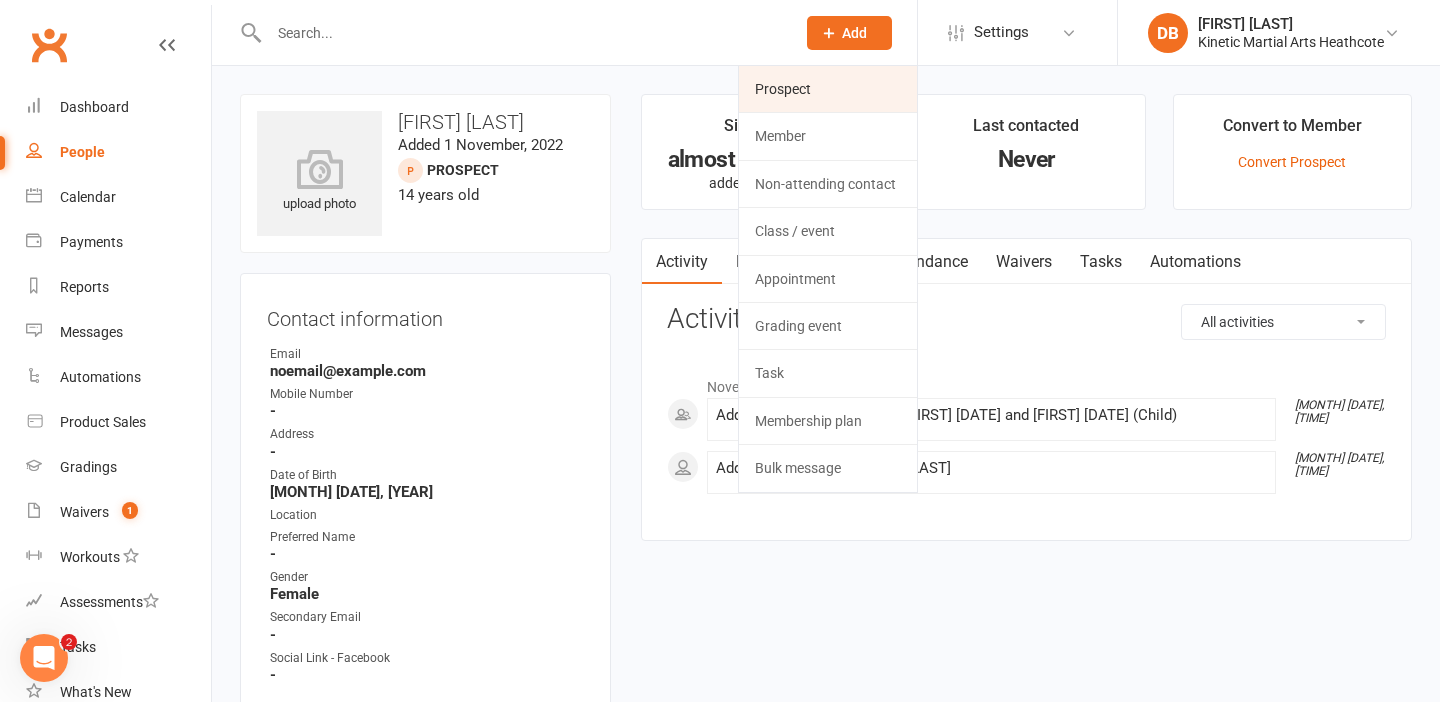 click on "Prospect" 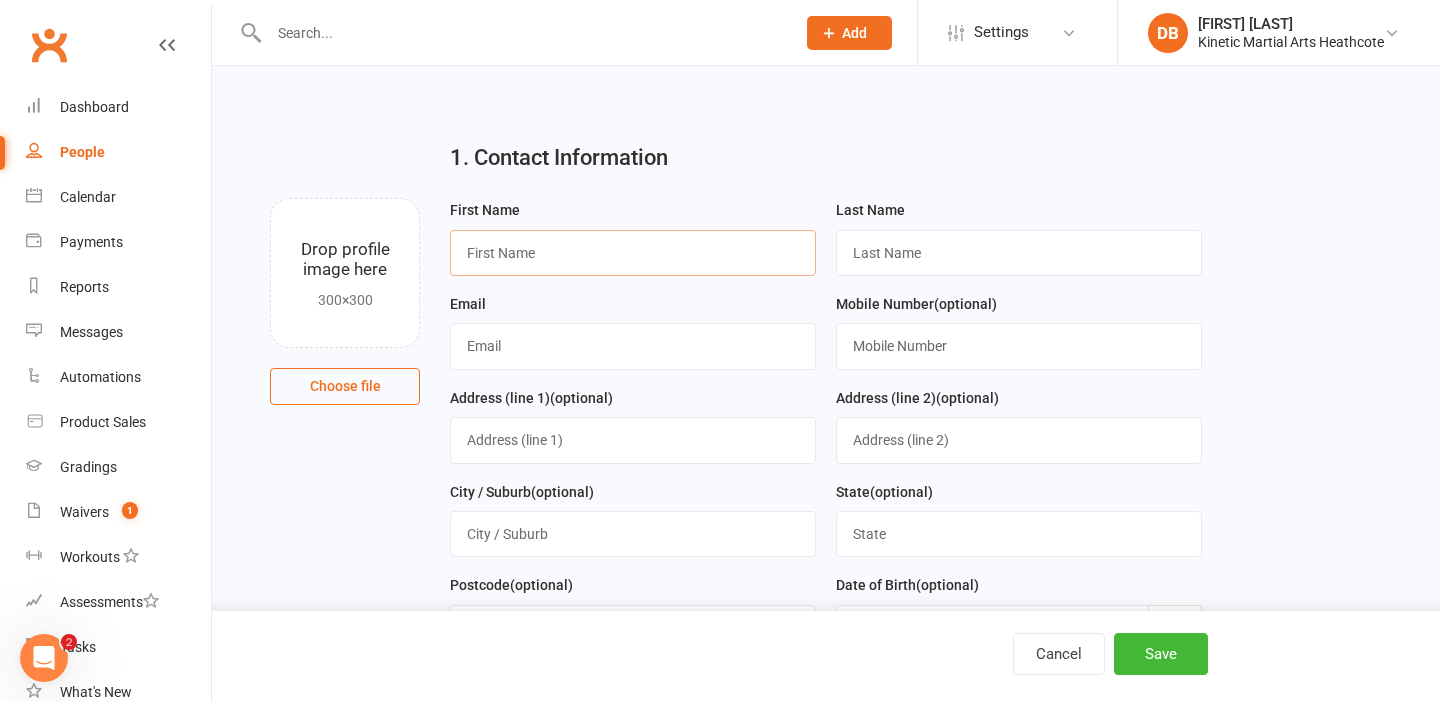 click at bounding box center (633, 253) 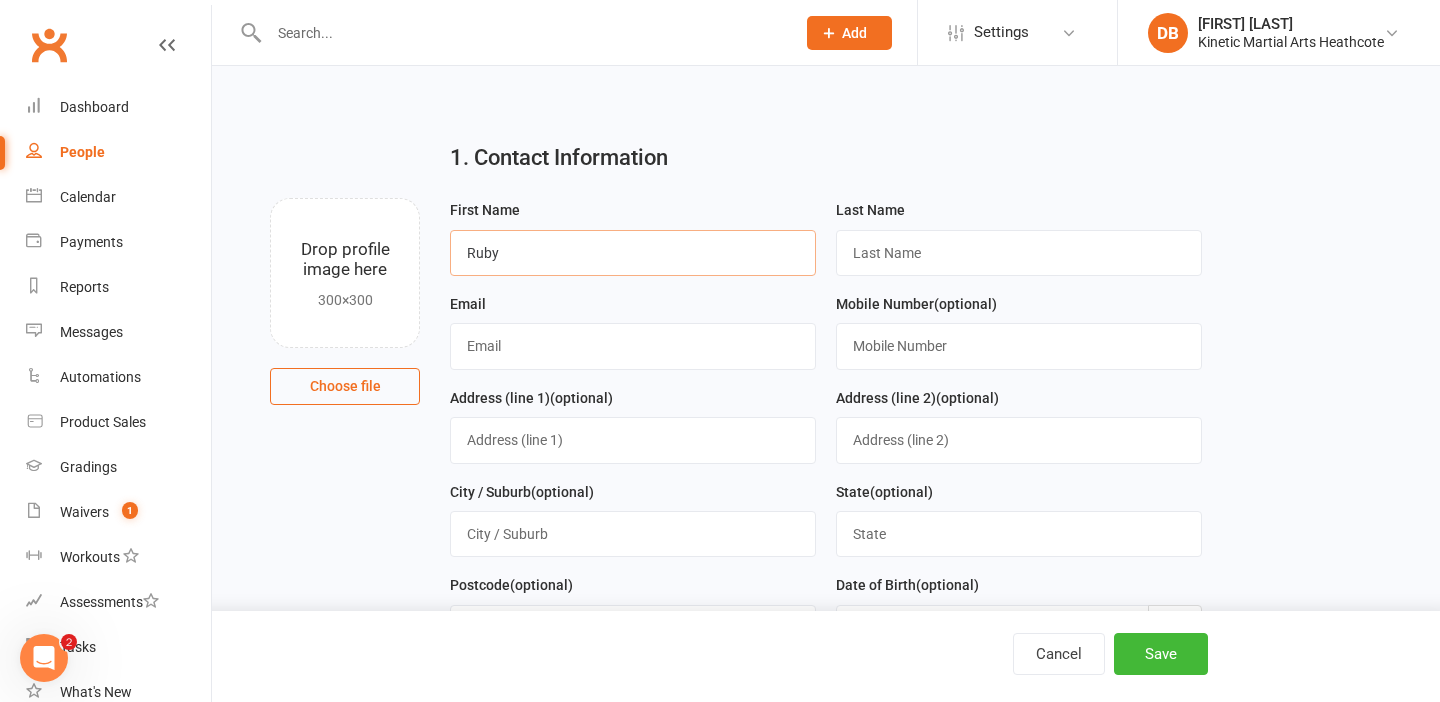 type on "Ruby" 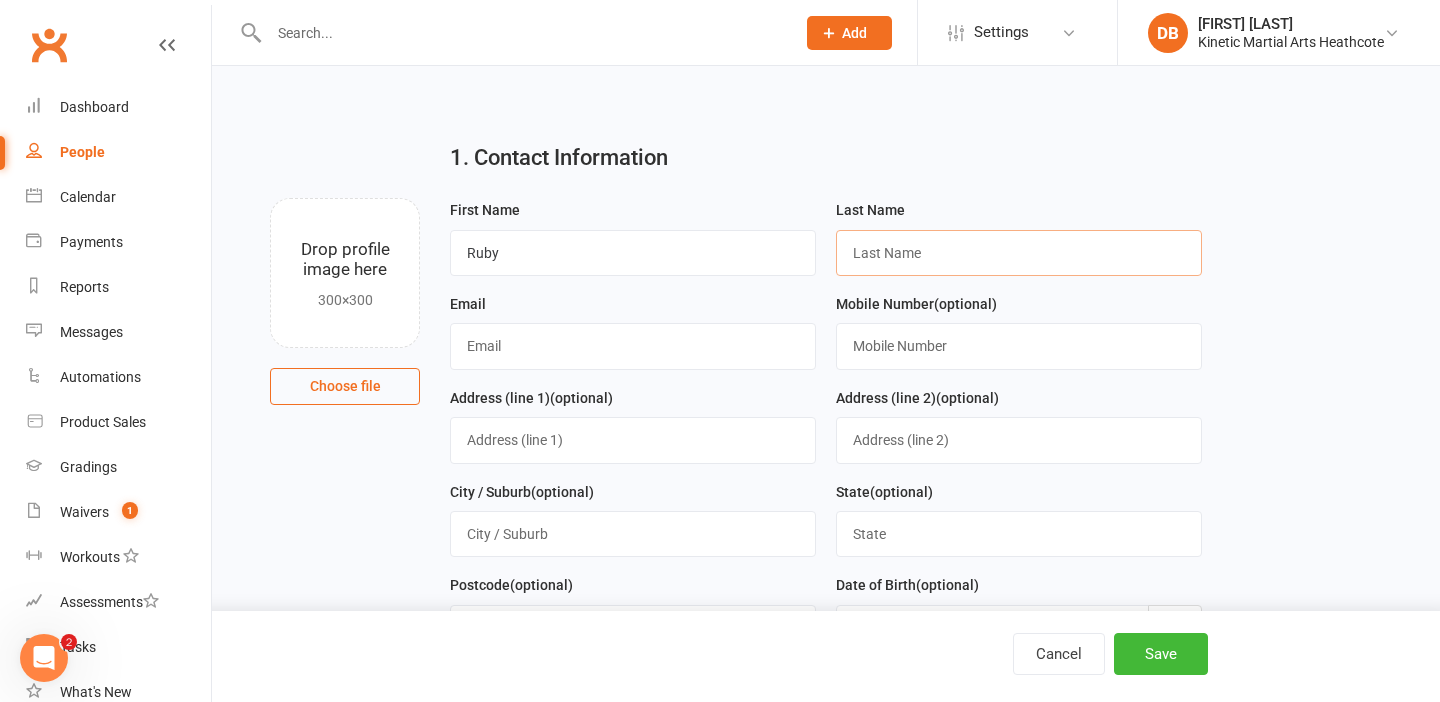 click at bounding box center (1019, 253) 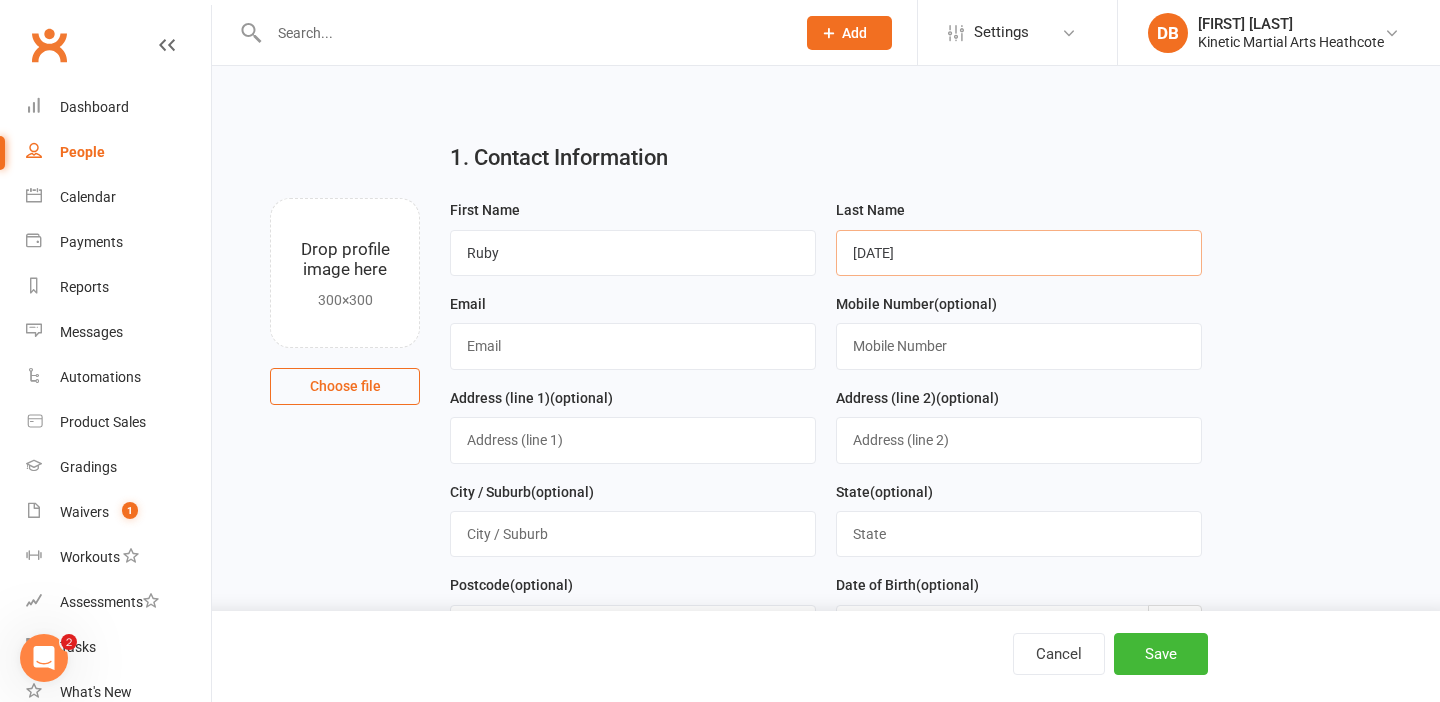 type on "[DATE]" 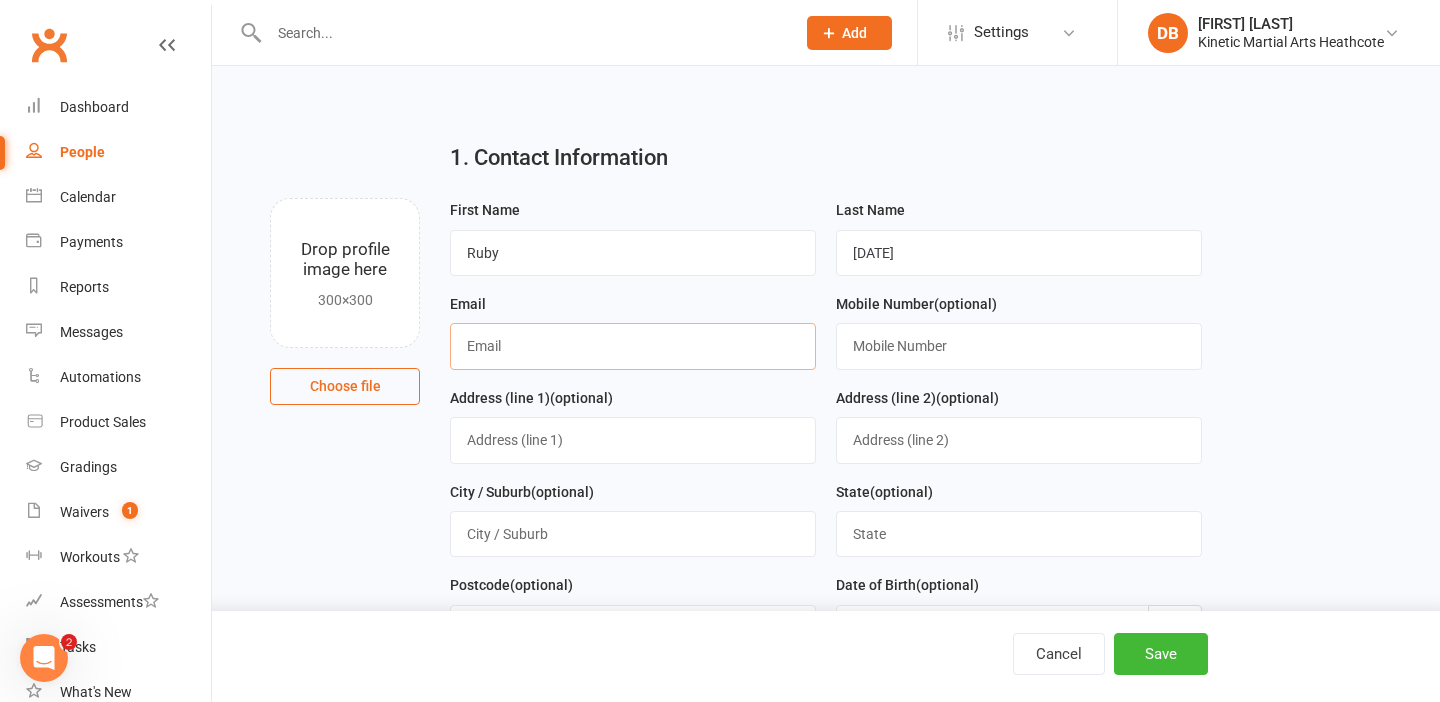 click at bounding box center (633, 346) 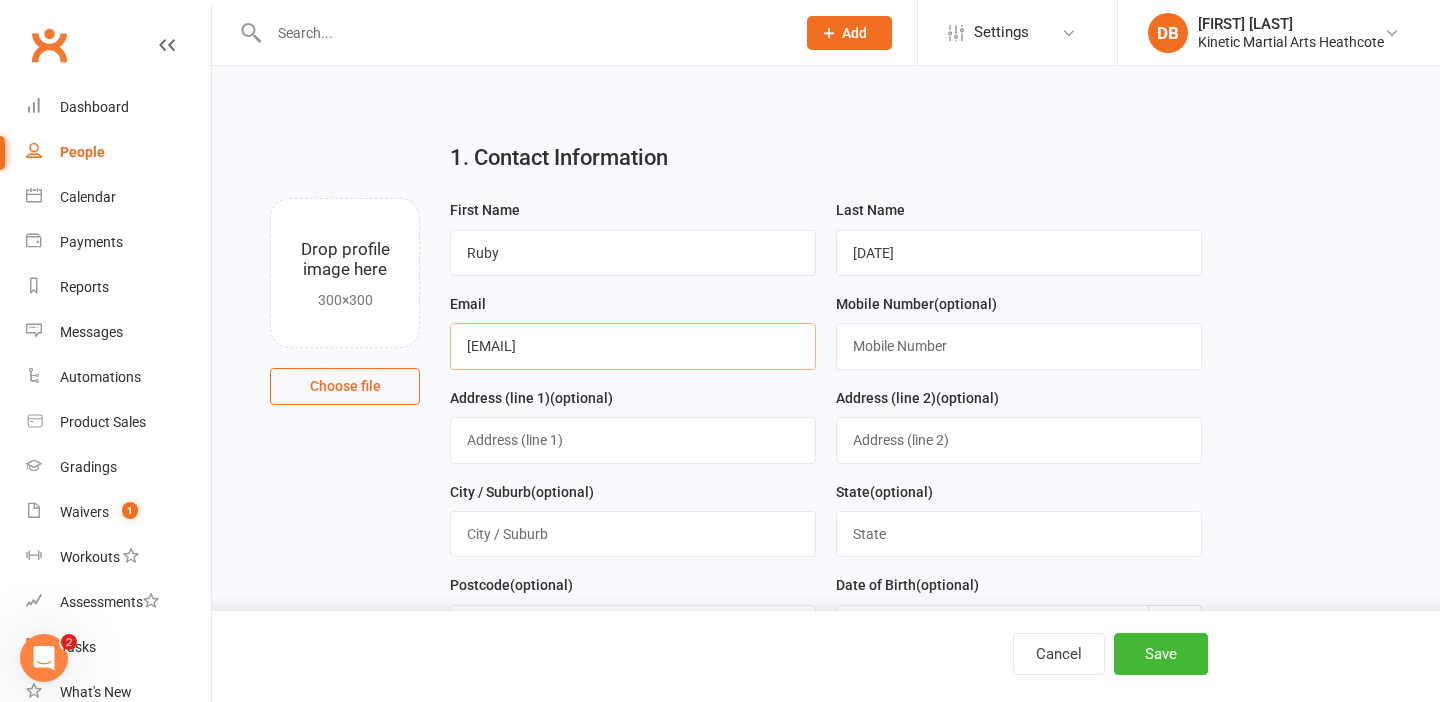 type on "[EMAIL]" 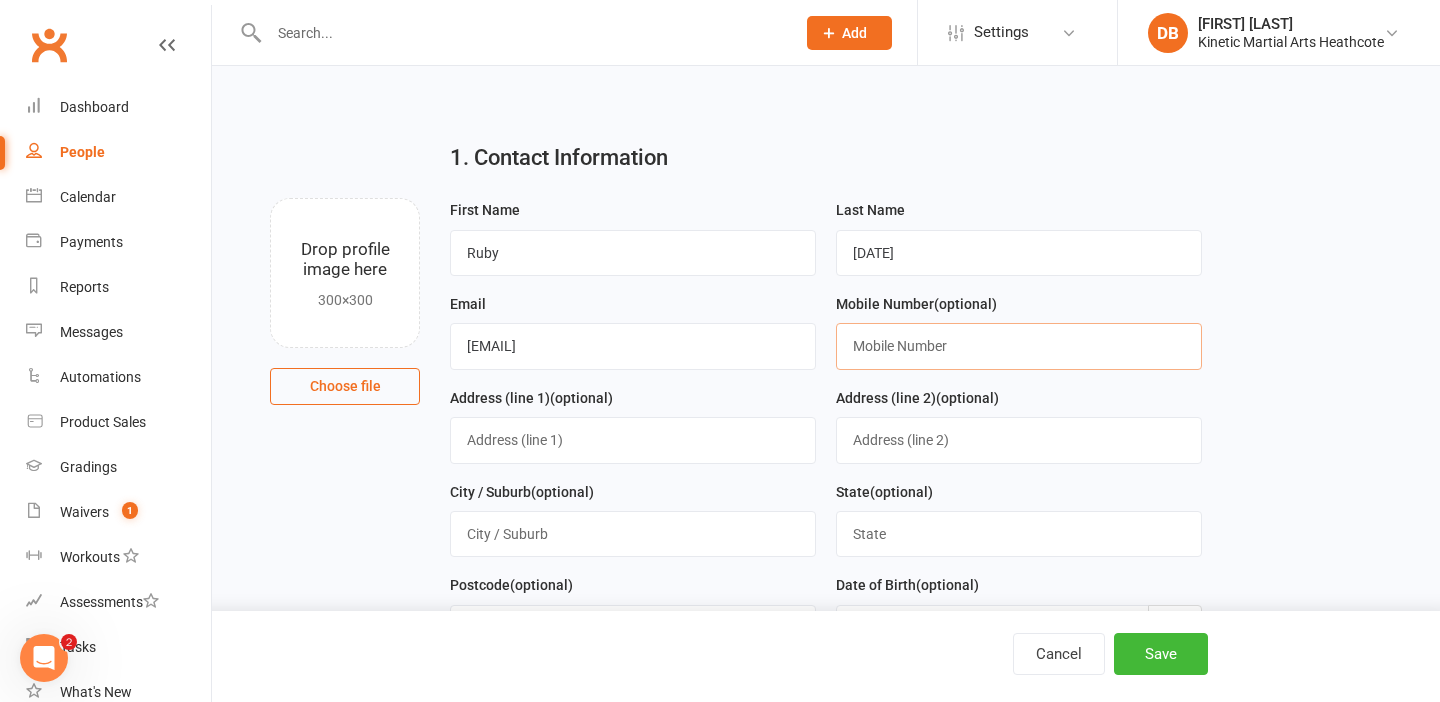 click at bounding box center [1019, 346] 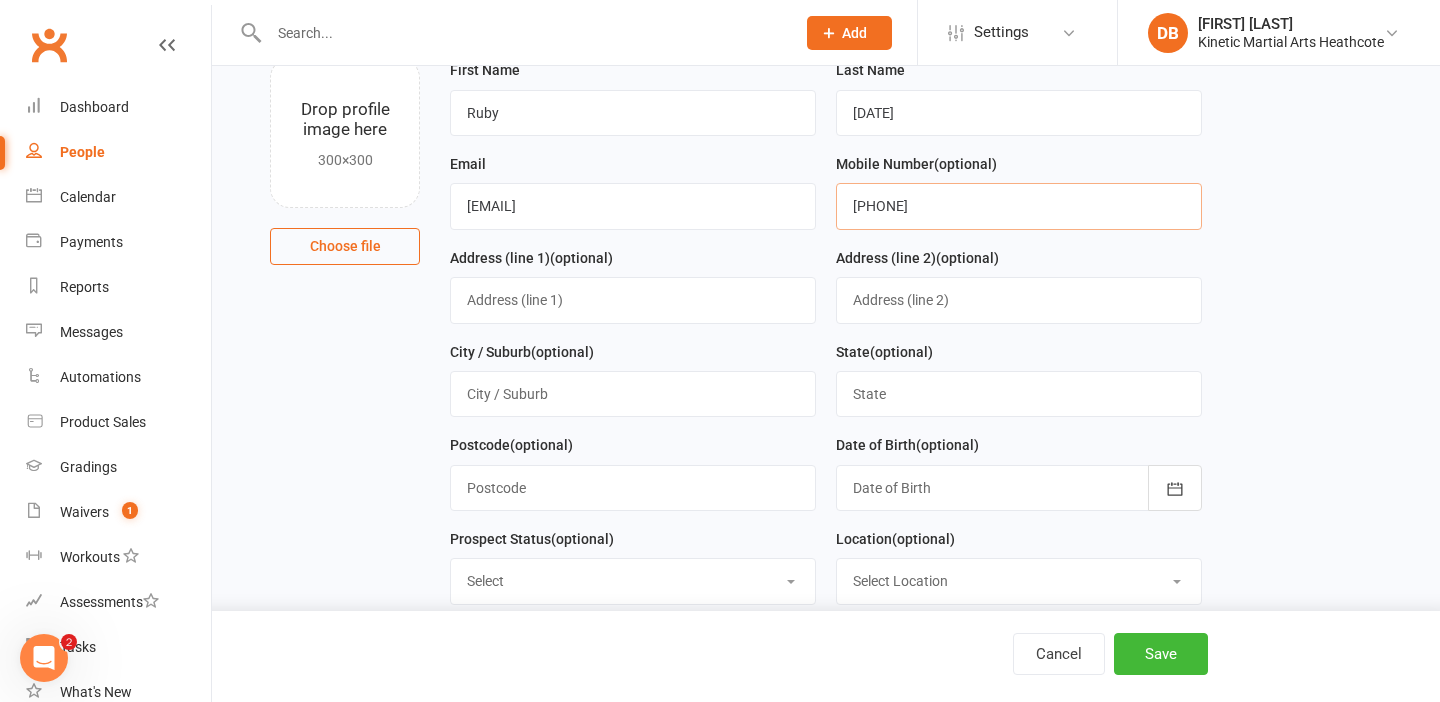 scroll, scrollTop: 172, scrollLeft: 0, axis: vertical 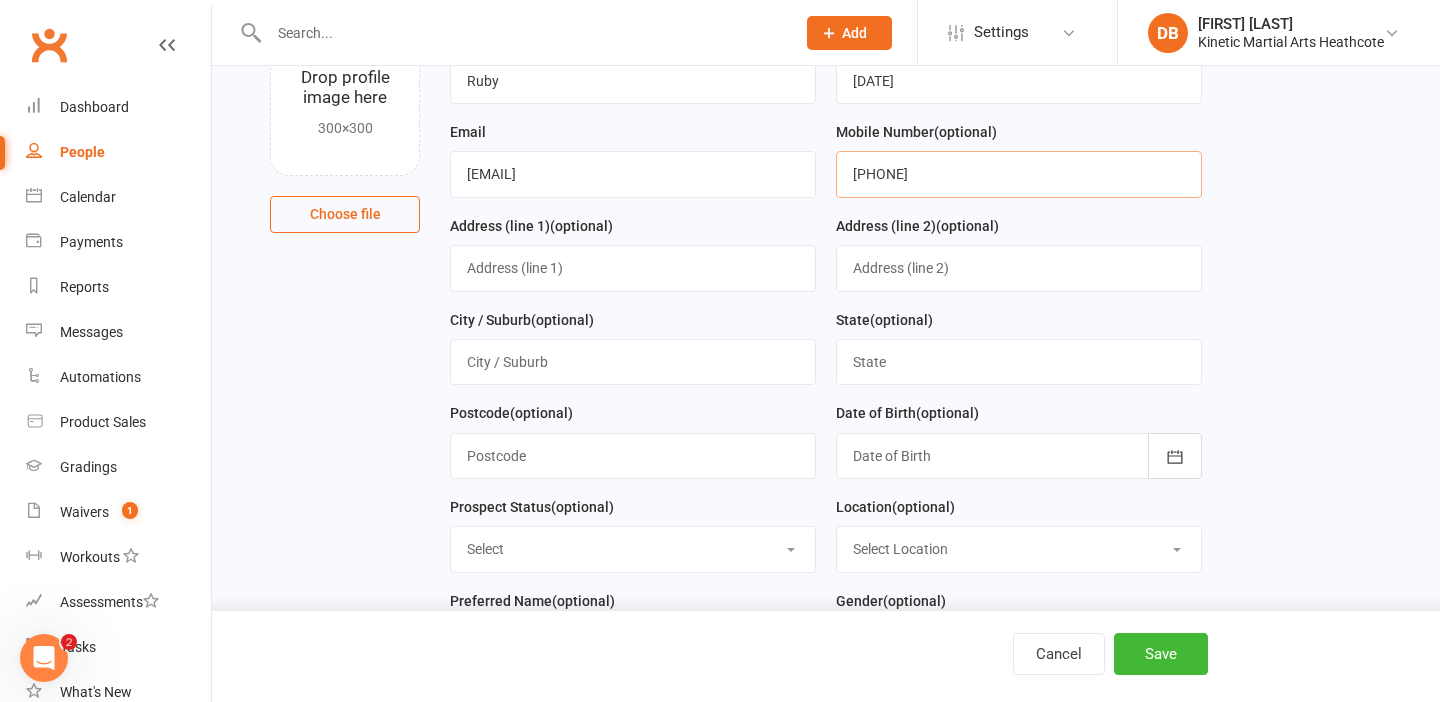 type on "[PHONE]" 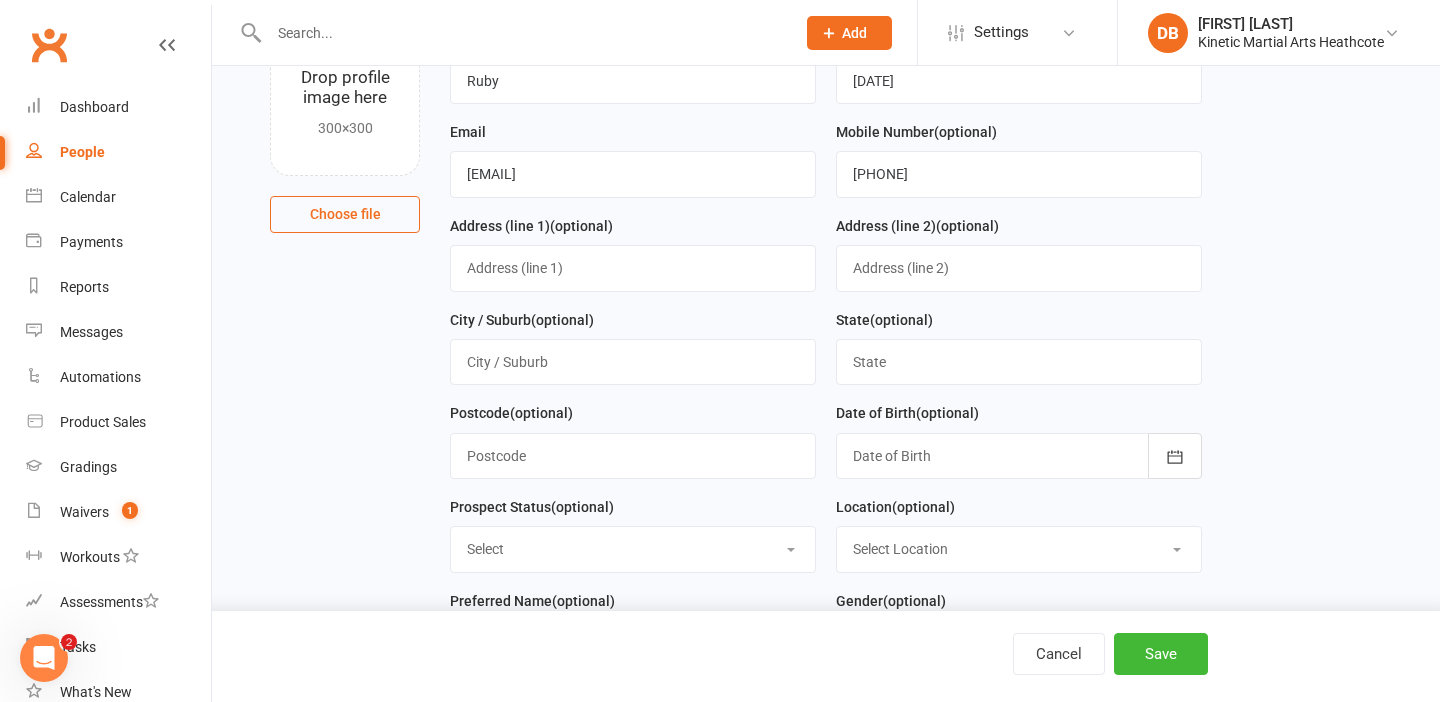 click at bounding box center [1019, 456] 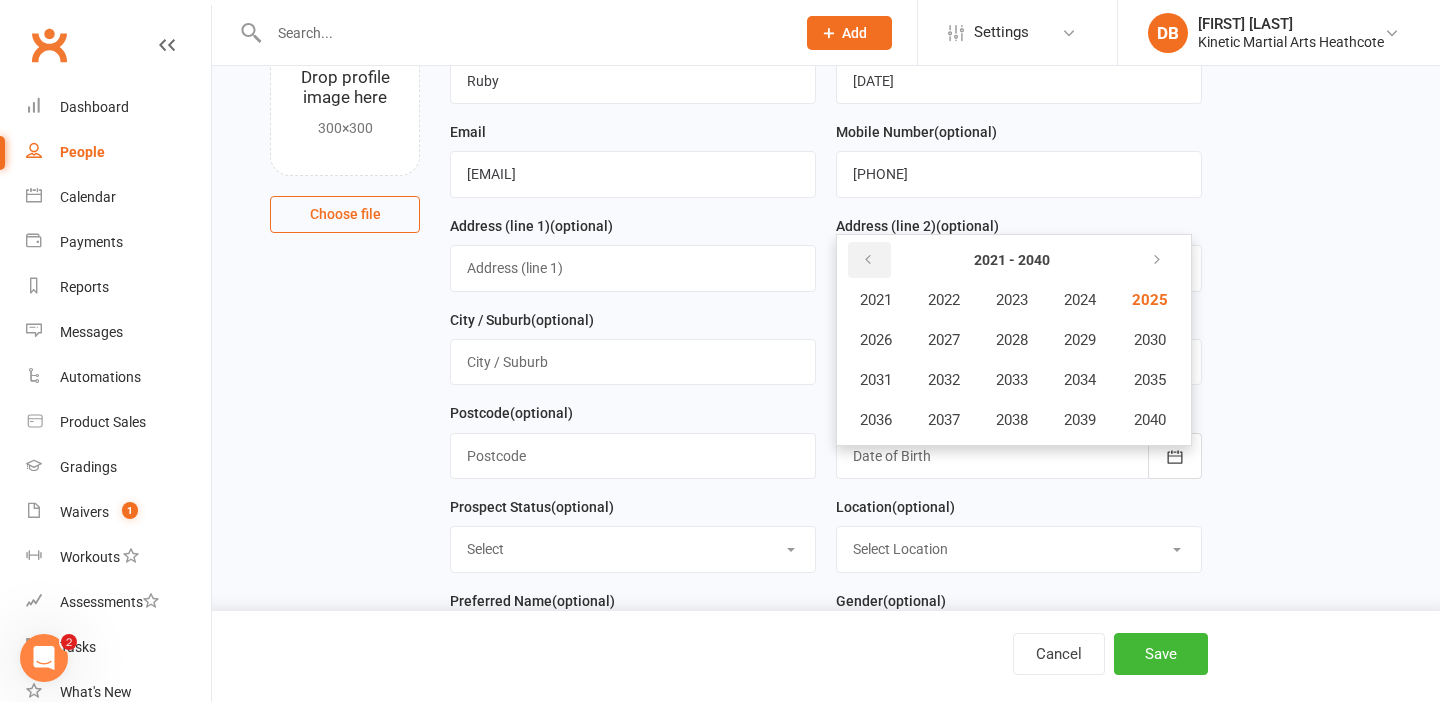 click at bounding box center (868, 260) 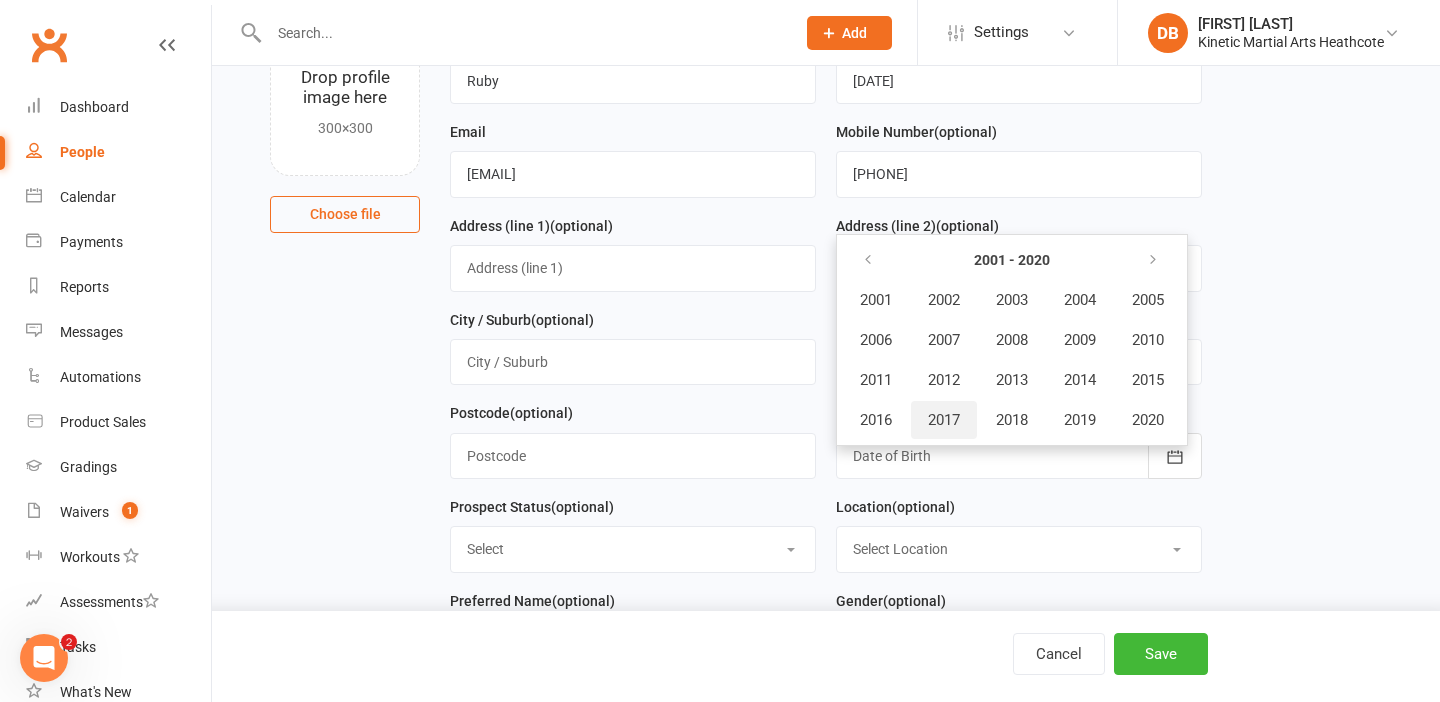 click on "2017" at bounding box center (944, 420) 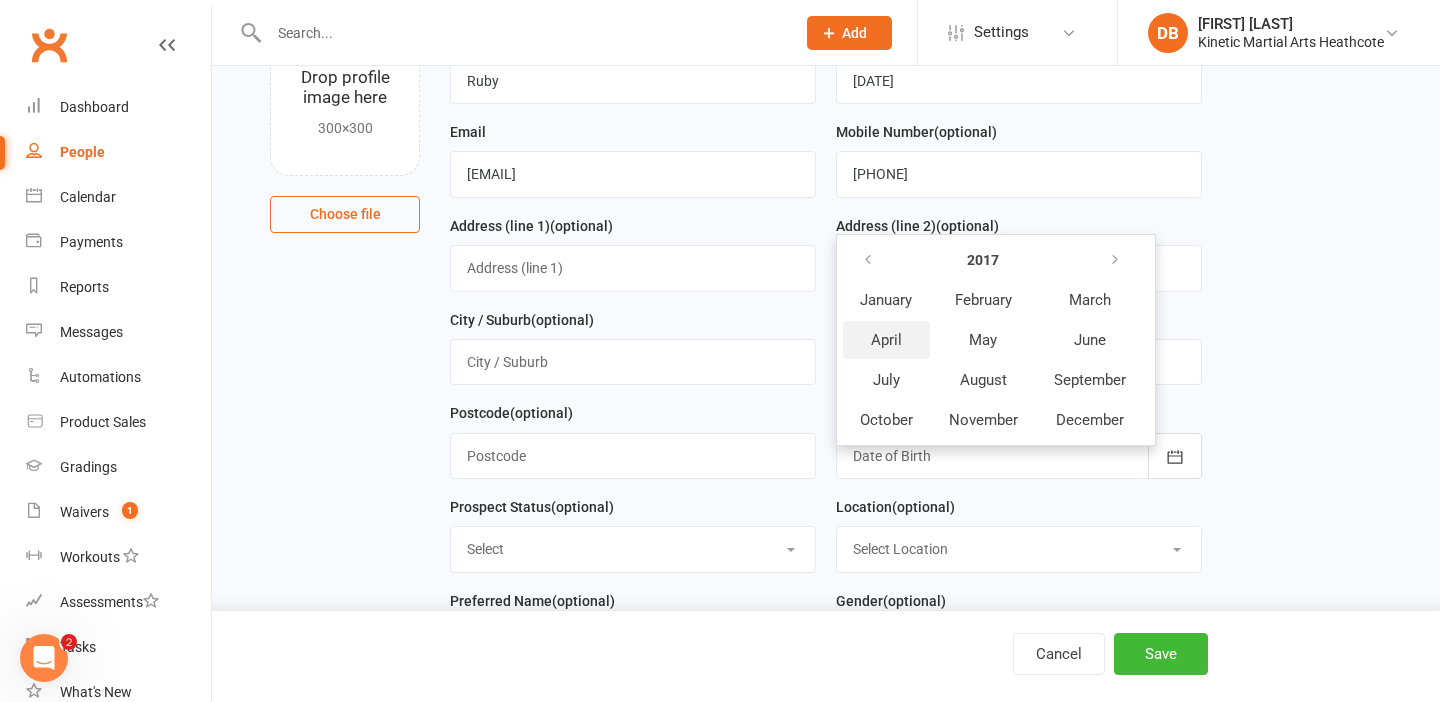 click on "April" at bounding box center (886, 340) 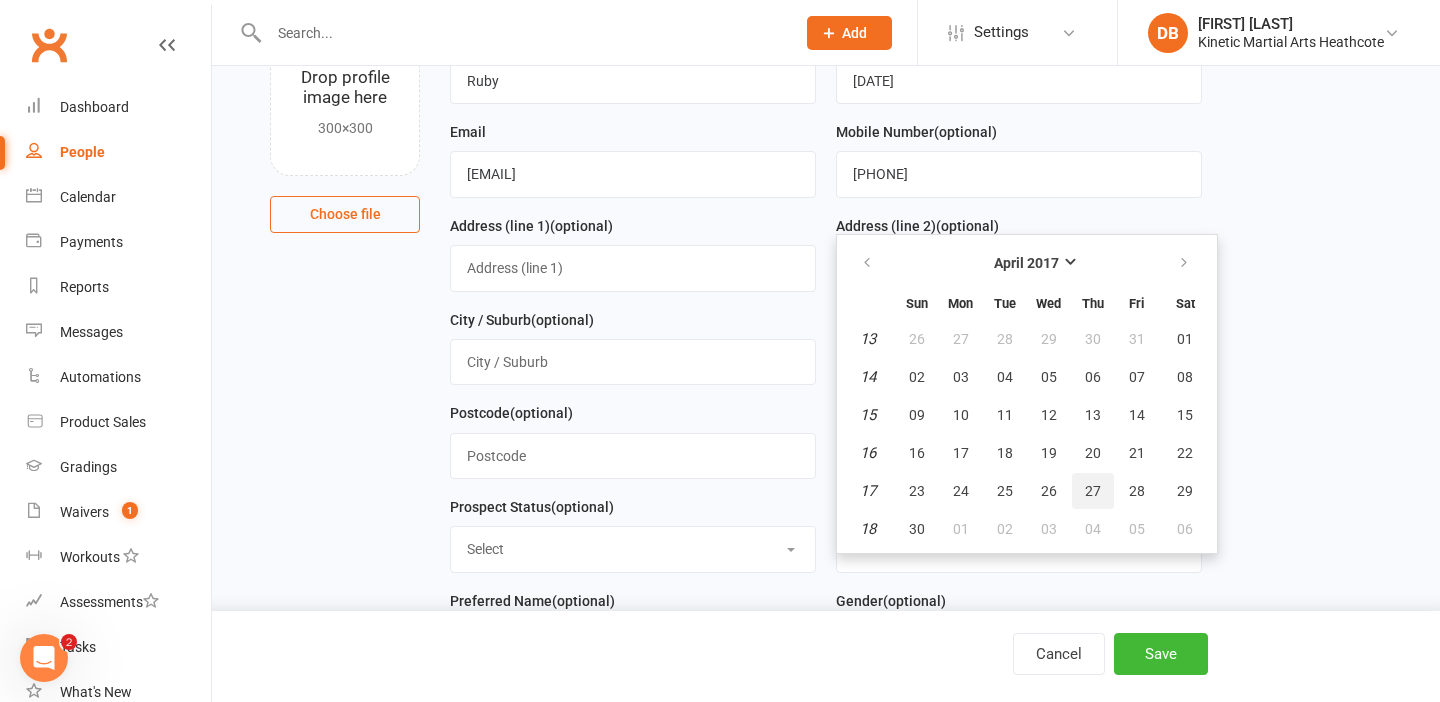 click on "27" at bounding box center (1093, 491) 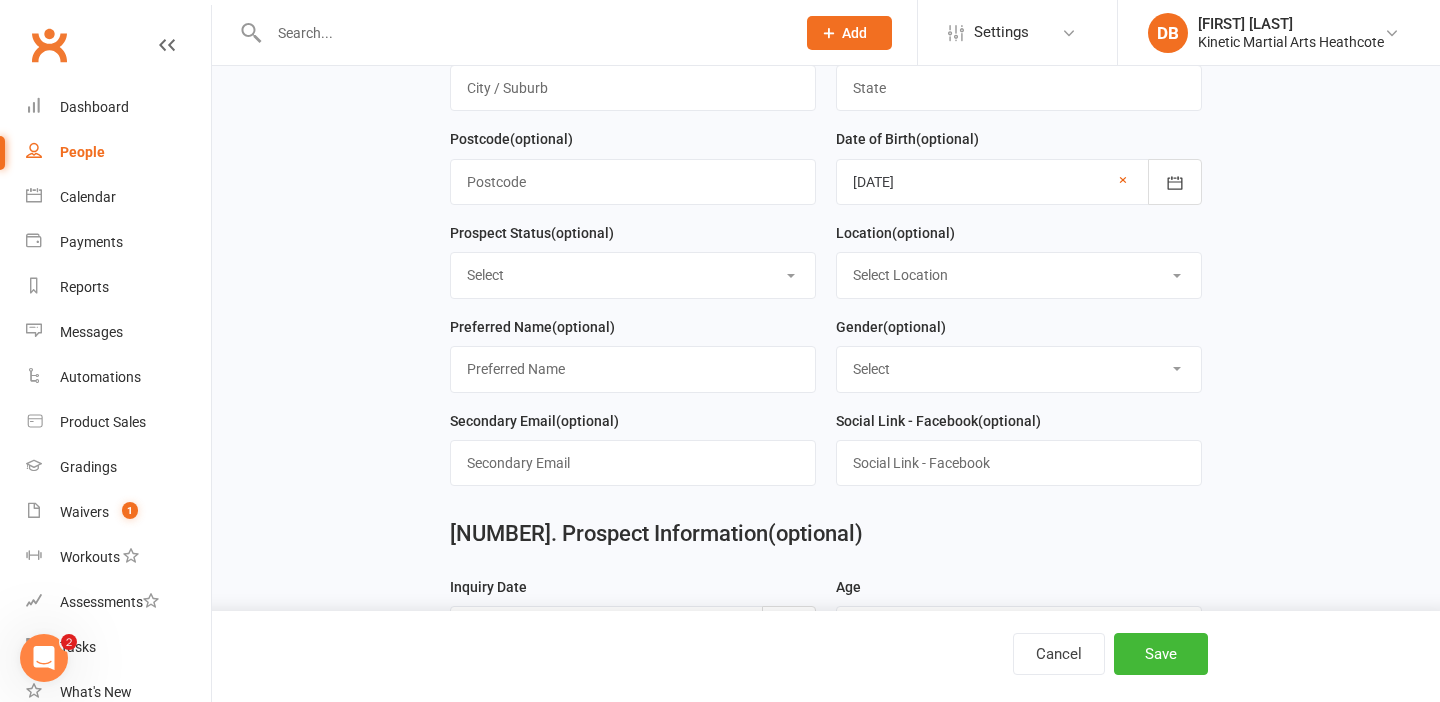 scroll, scrollTop: 469, scrollLeft: 0, axis: vertical 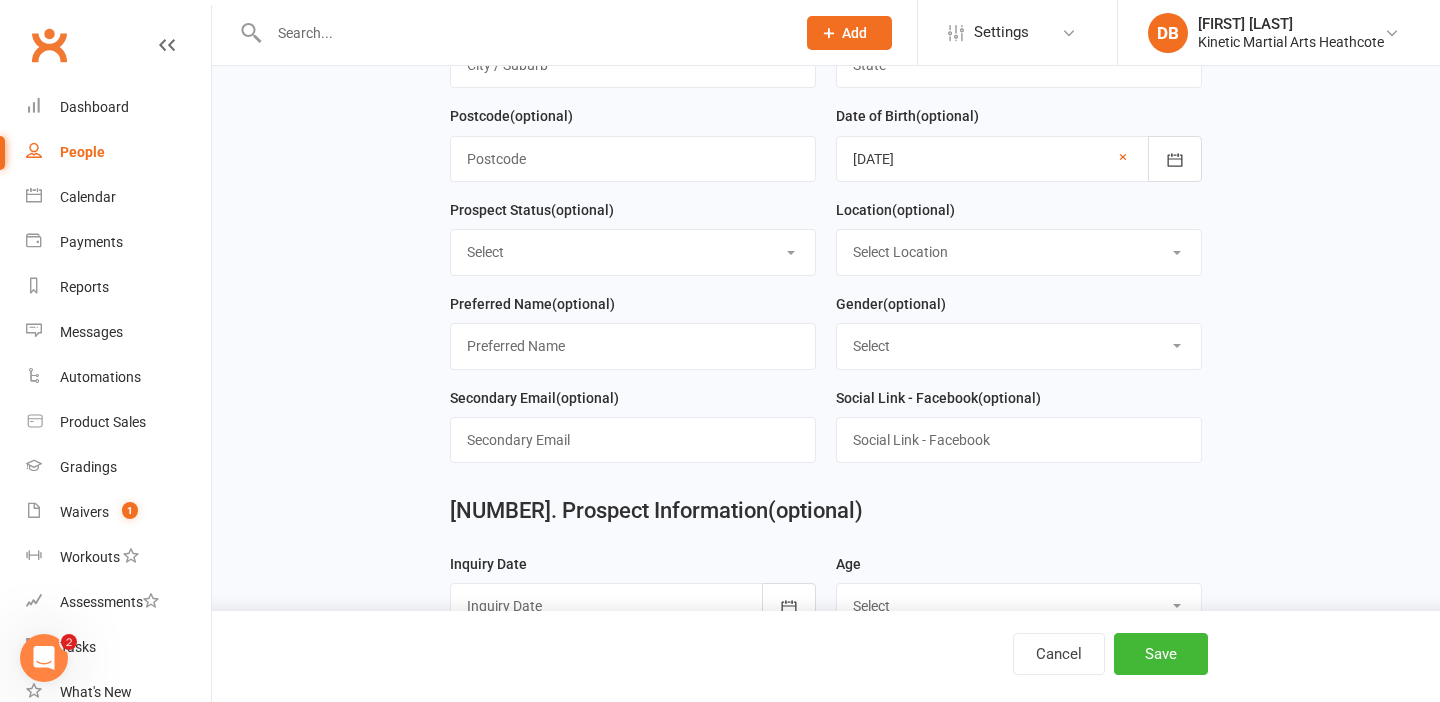click on "Location (optional) Select Location [LOCATION] [LOCATION] [LOCATION] [LOCATION] [LOCATION] [LOCATION] TESTING" at bounding box center [1019, 245] 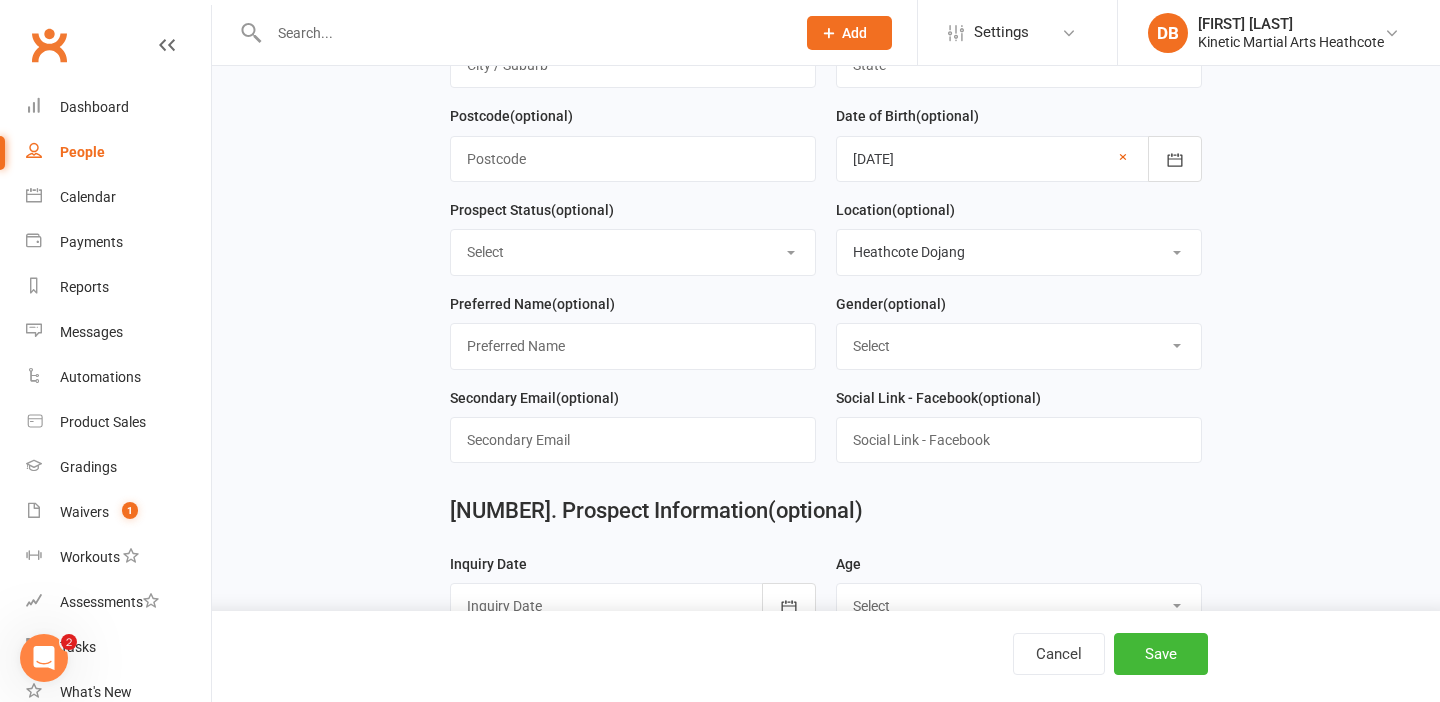 click on "Select Male Female Other" at bounding box center (1019, 346) 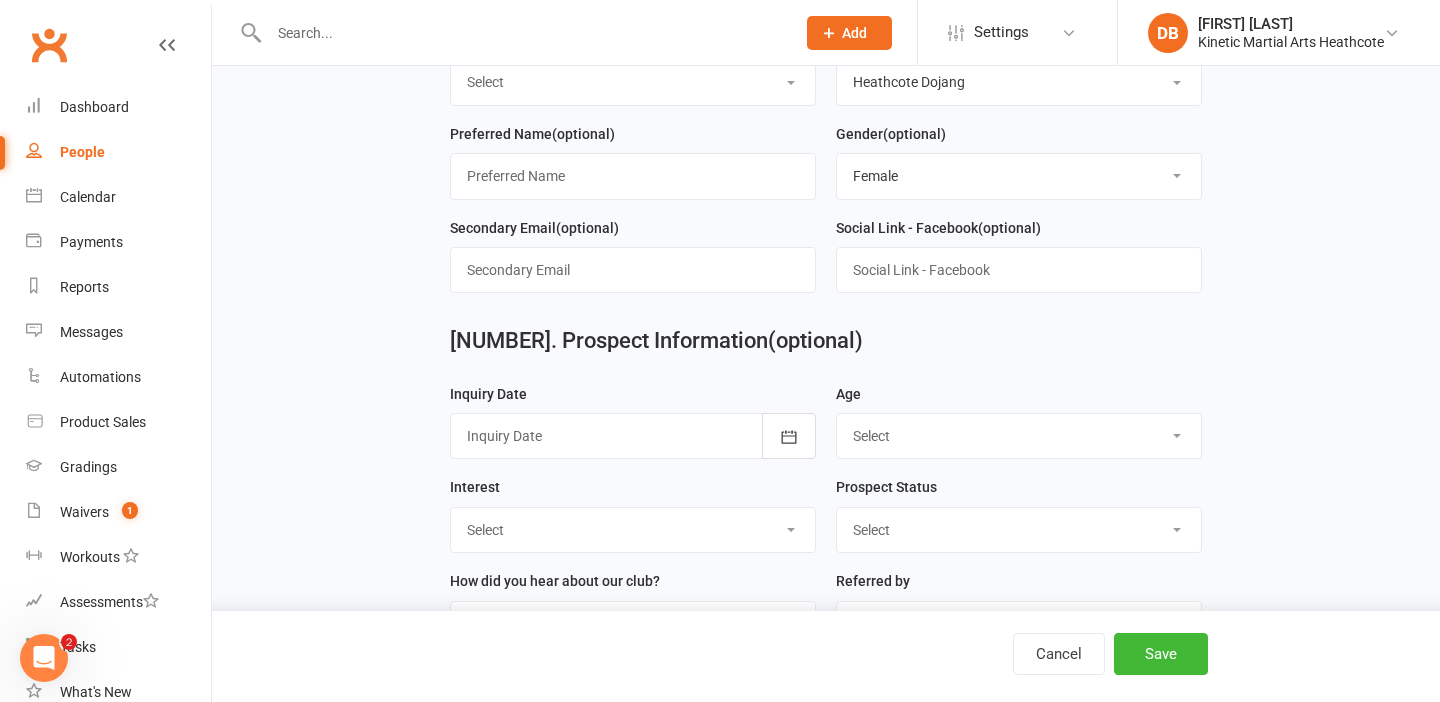 scroll, scrollTop: 665, scrollLeft: 0, axis: vertical 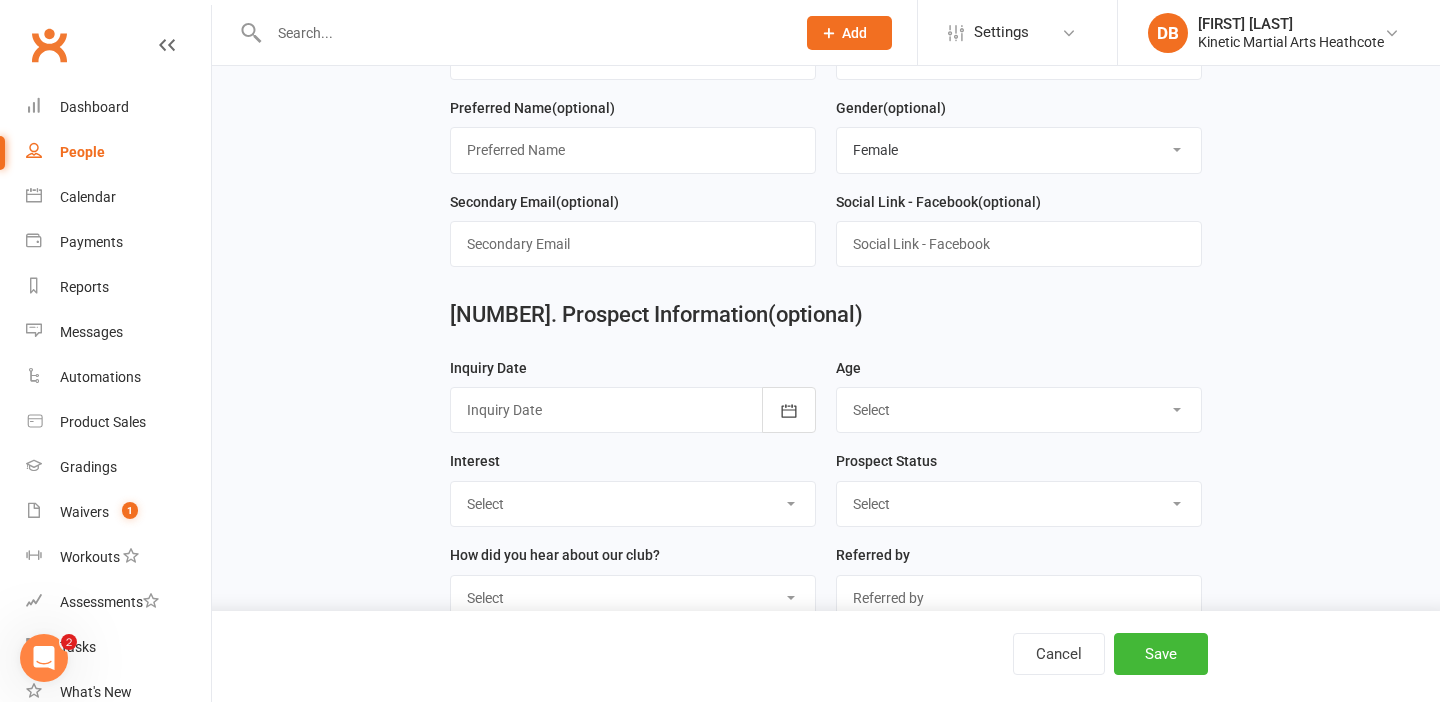 click at bounding box center (633, 410) 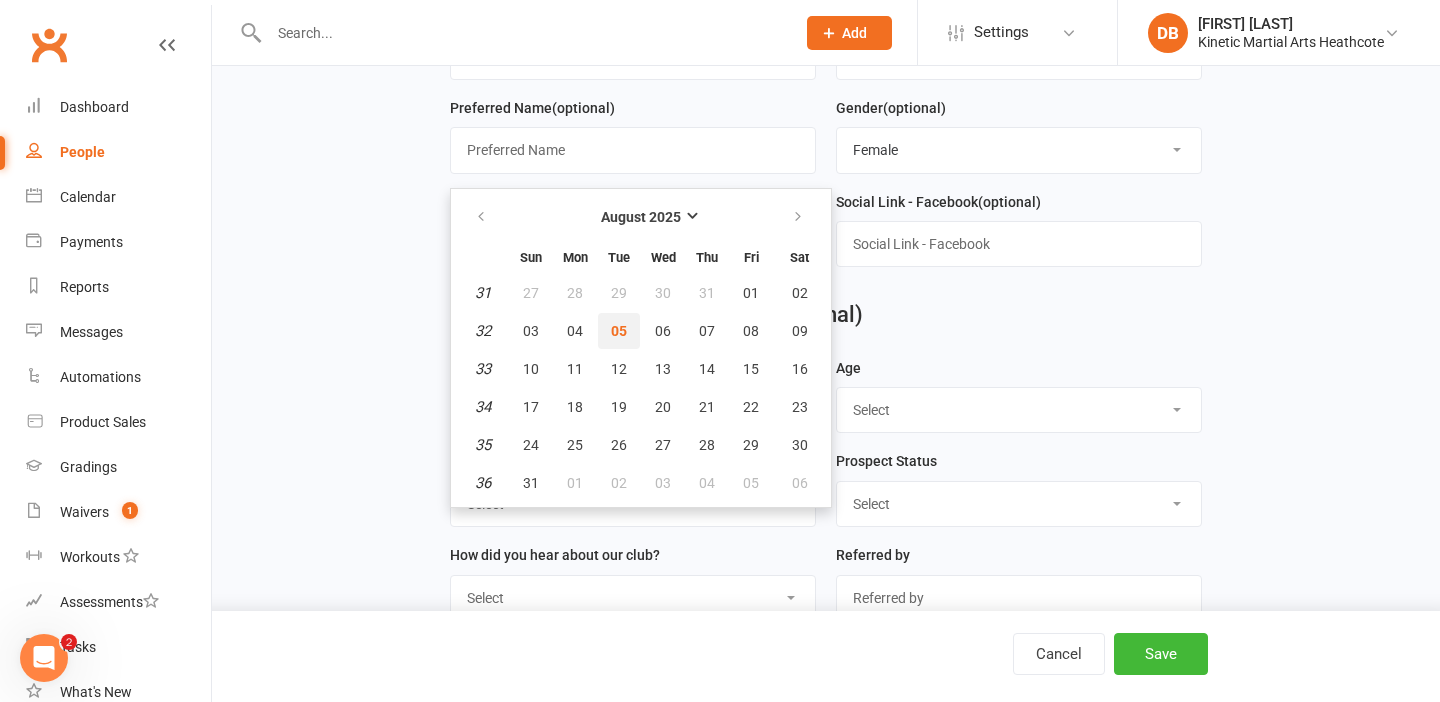 click on "05" at bounding box center [619, 331] 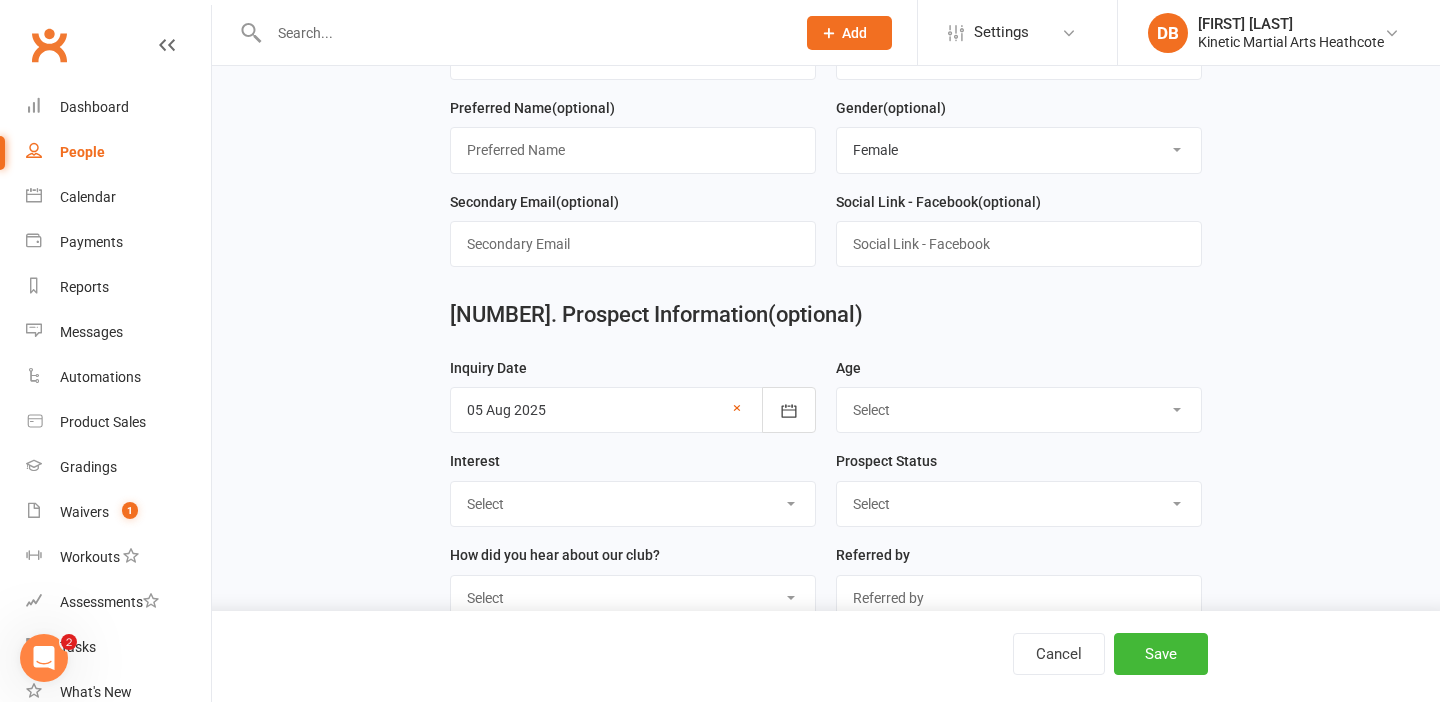 click on "Select [AGE] [AGE] [AGE] [AGE] [AGE] [AGE] [AGE] Family group" at bounding box center [1019, 410] 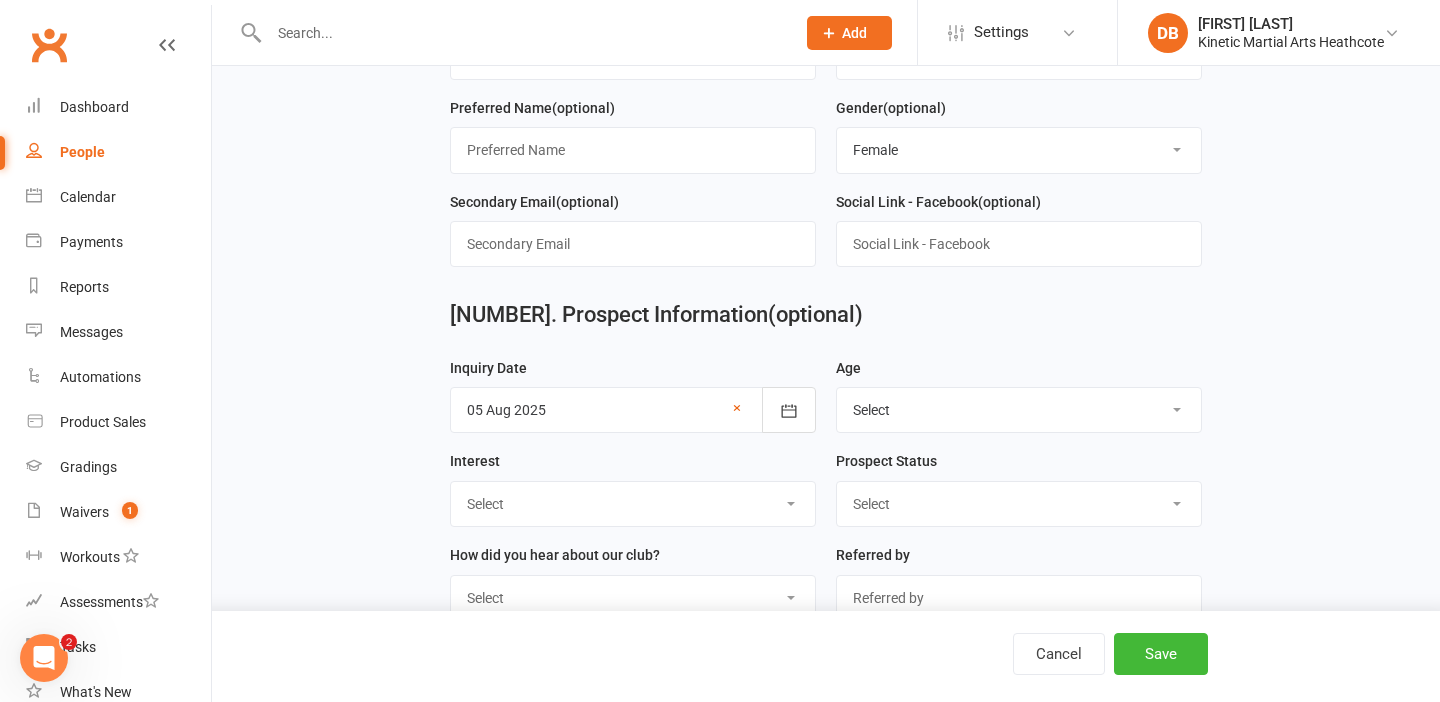 click on "Select Child's Performance in School / Grades Competition Physical Fitness Mental Discipline Self Defence Other" at bounding box center [633, 504] 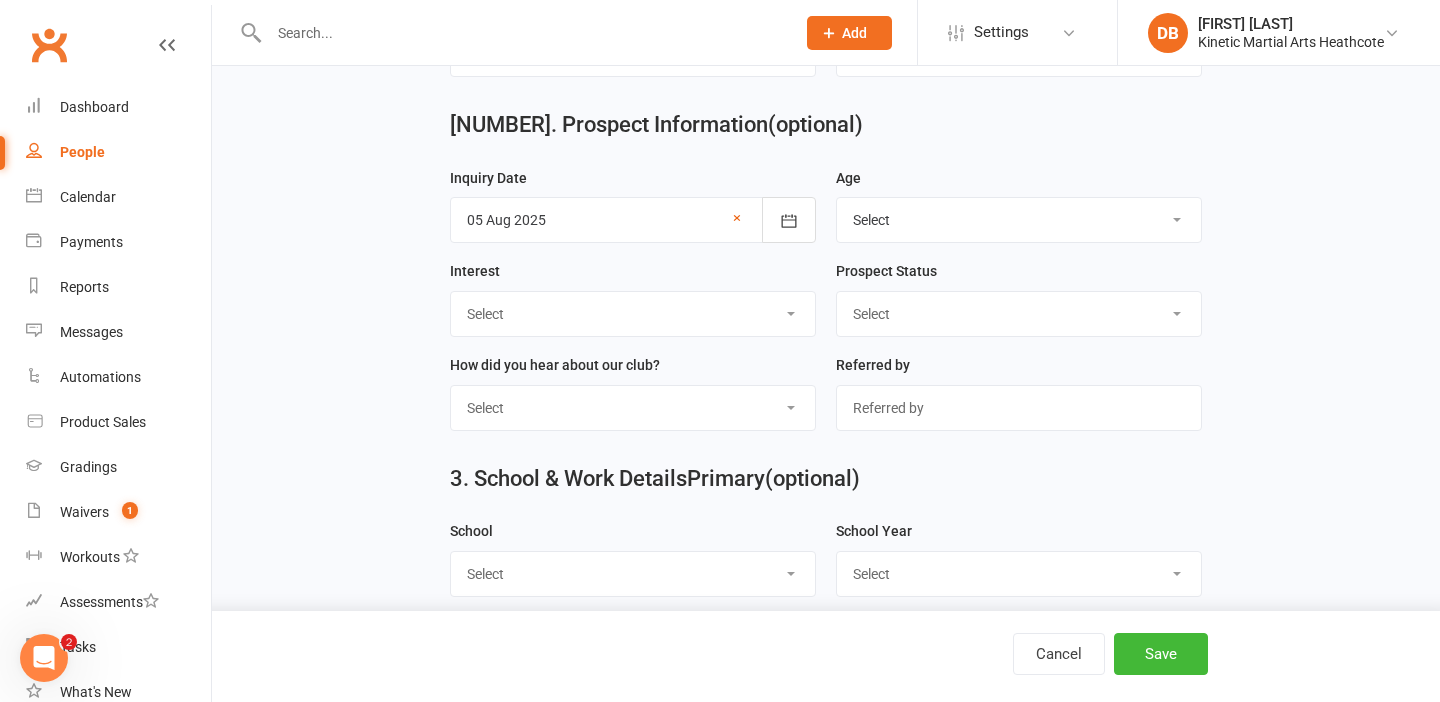 scroll, scrollTop: 862, scrollLeft: 0, axis: vertical 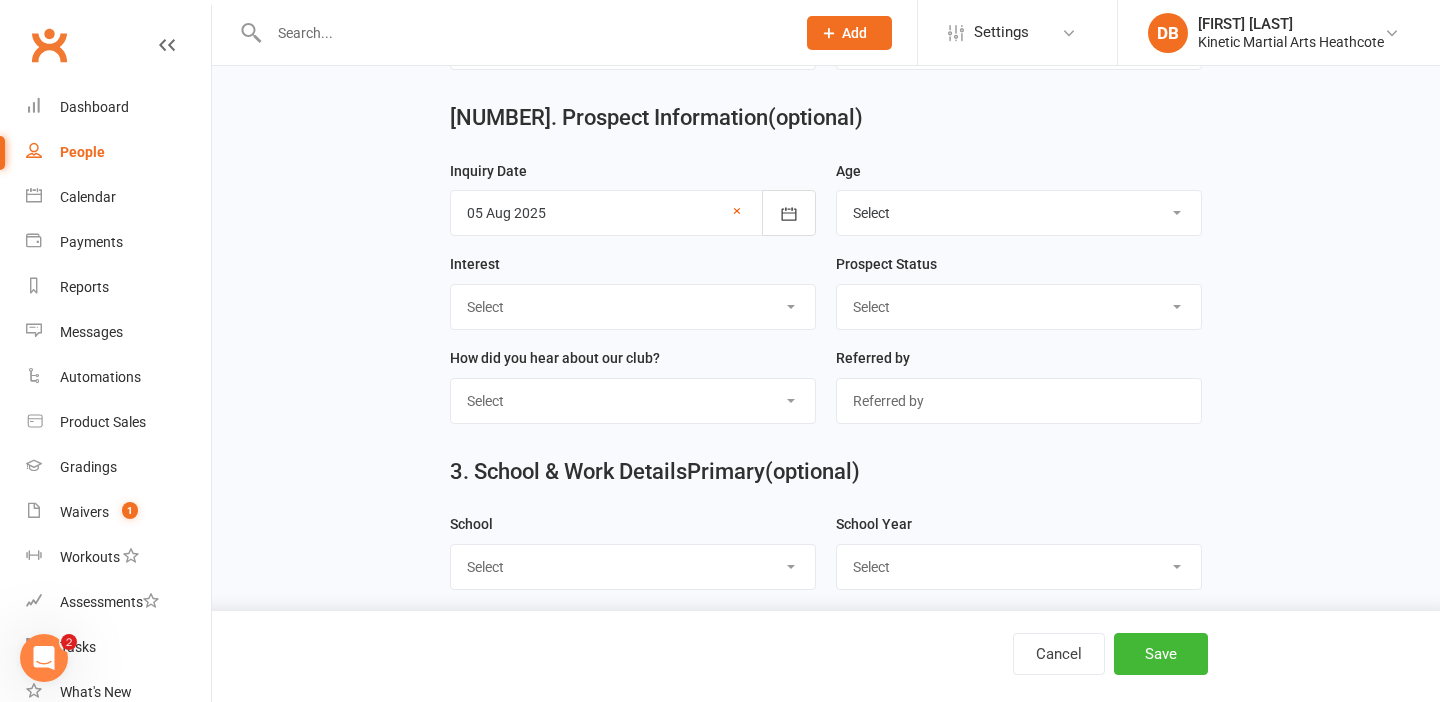 click on "Select Referral [SOURCE] [SOURCE] [SOURCE] [SOURCE] [SOURCE]" at bounding box center (633, 401) 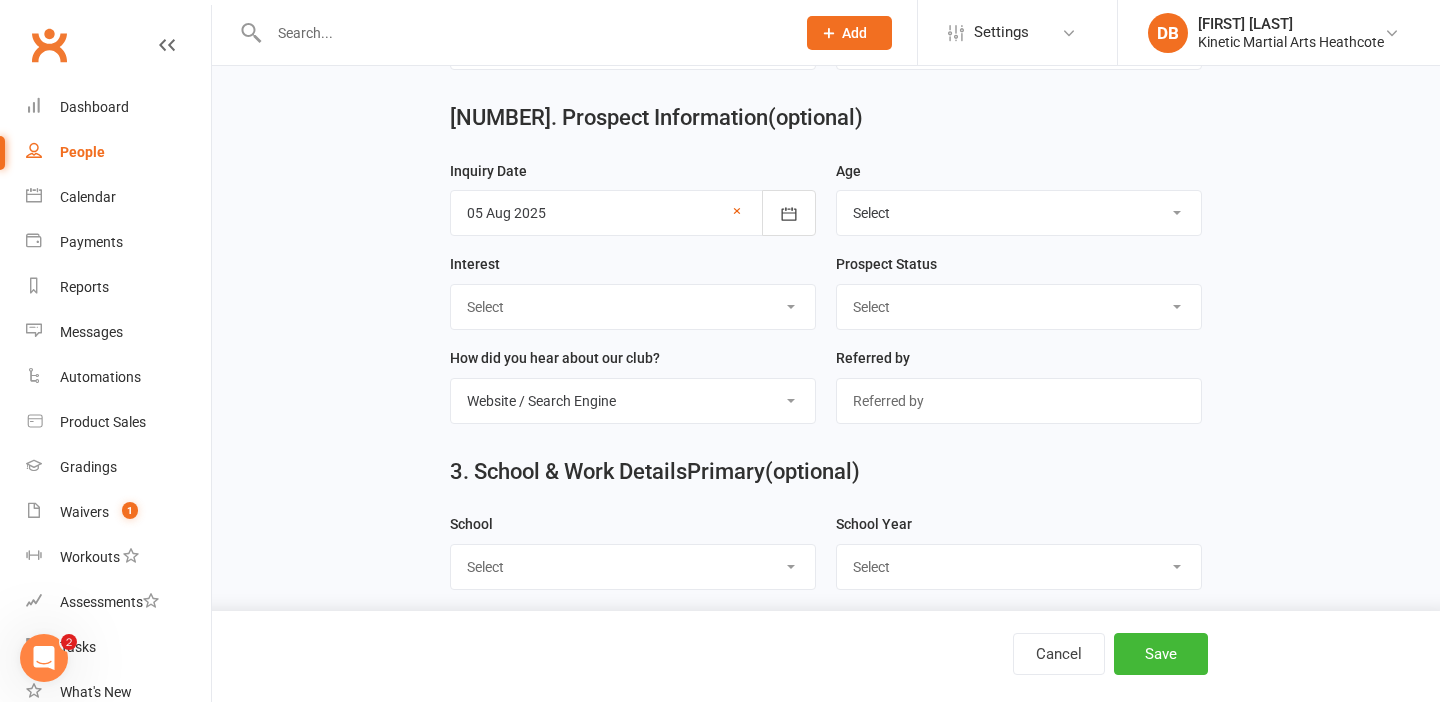 click on "Select Referral [SOURCE] [SOURCE] [SOURCE] [SOURCE] [SOURCE]" at bounding box center [633, 401] 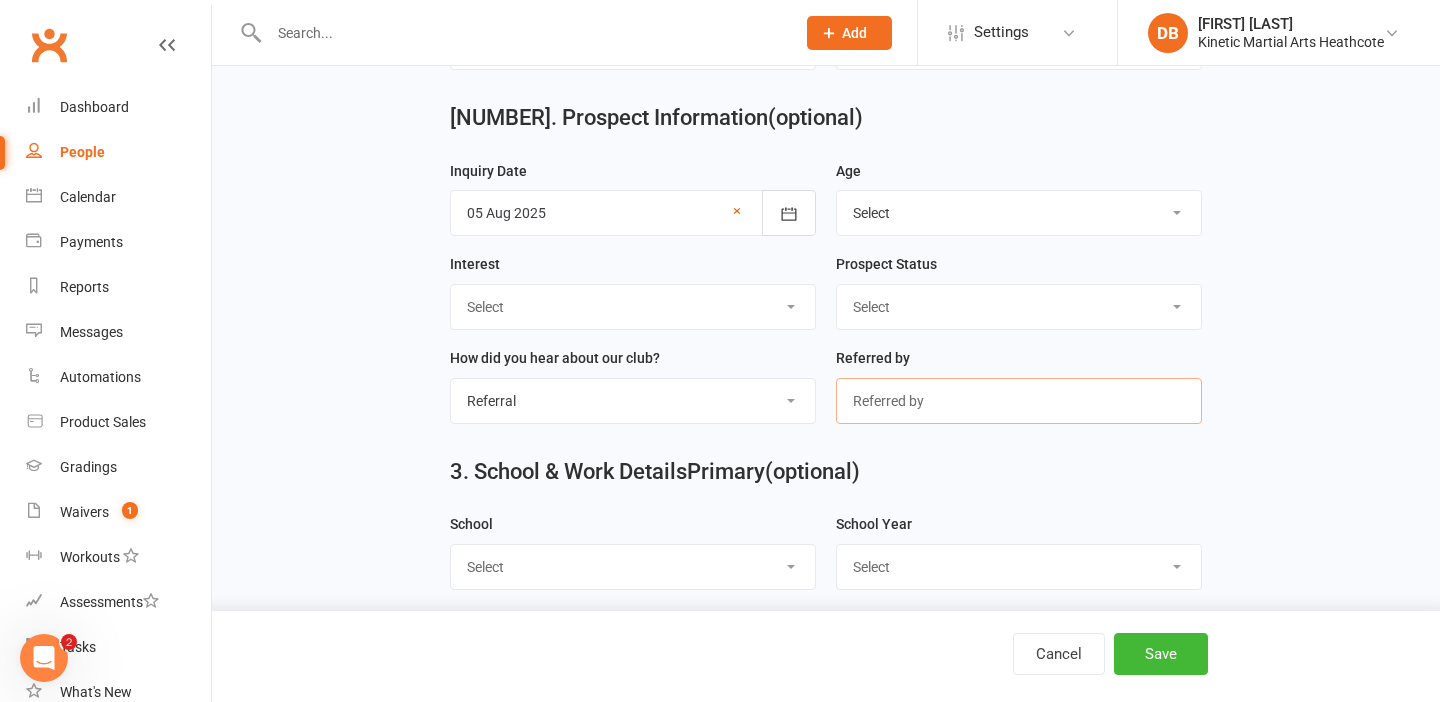 click at bounding box center [1019, 401] 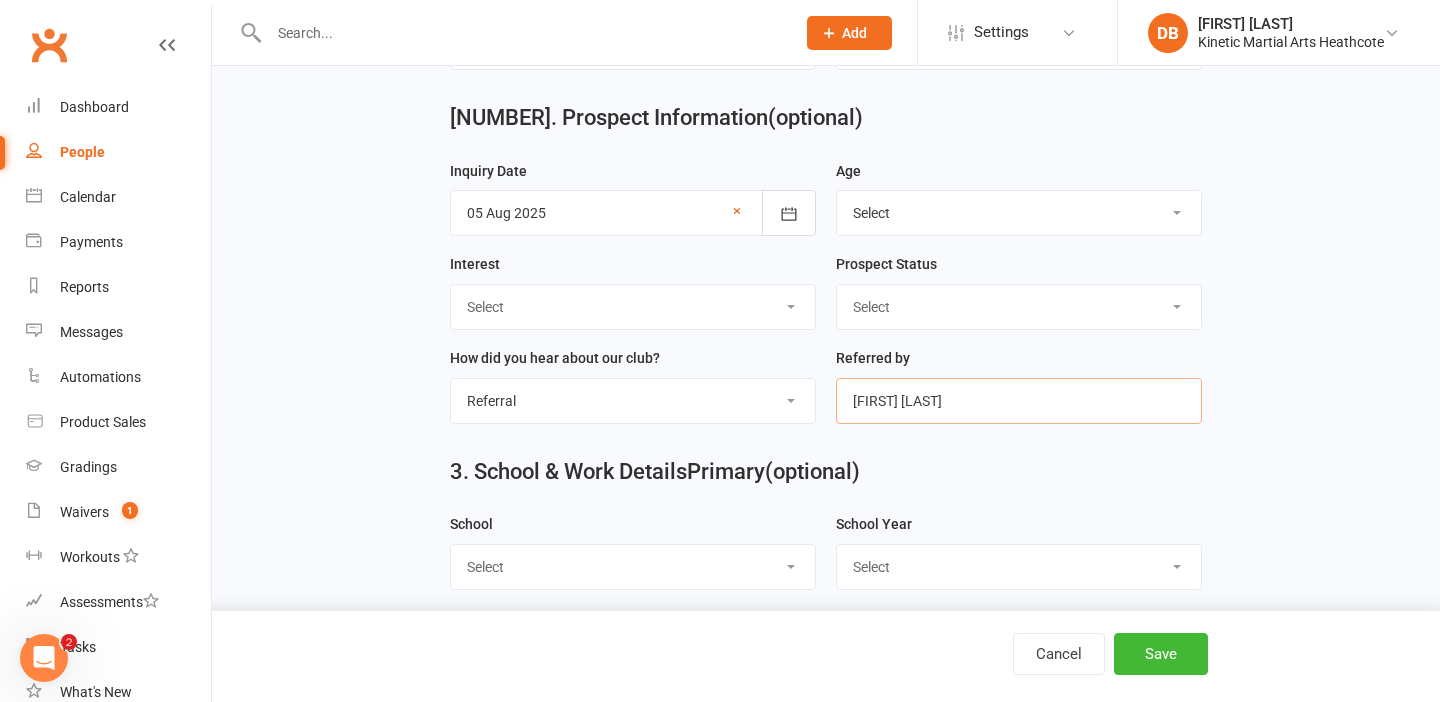 drag, startPoint x: 876, startPoint y: 413, endPoint x: 843, endPoint y: 408, distance: 33.37664 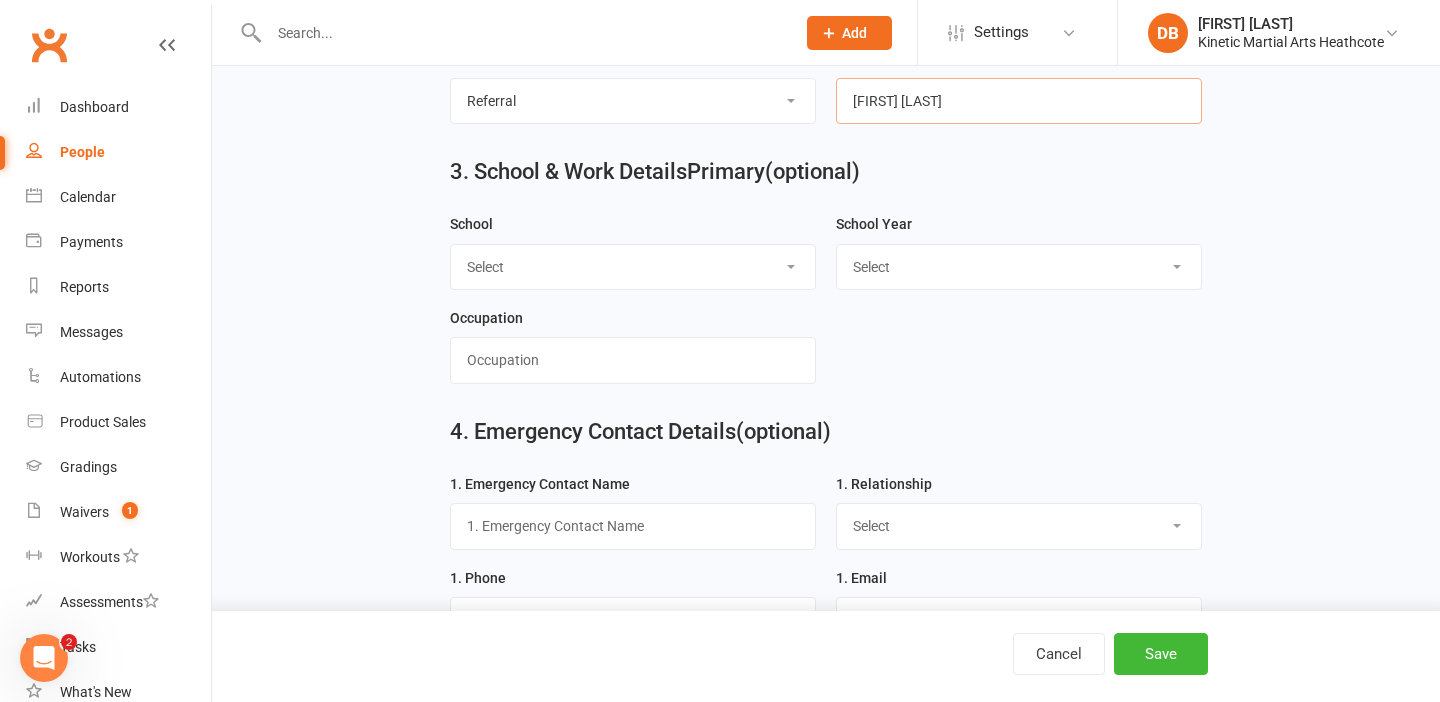 scroll, scrollTop: 1188, scrollLeft: 0, axis: vertical 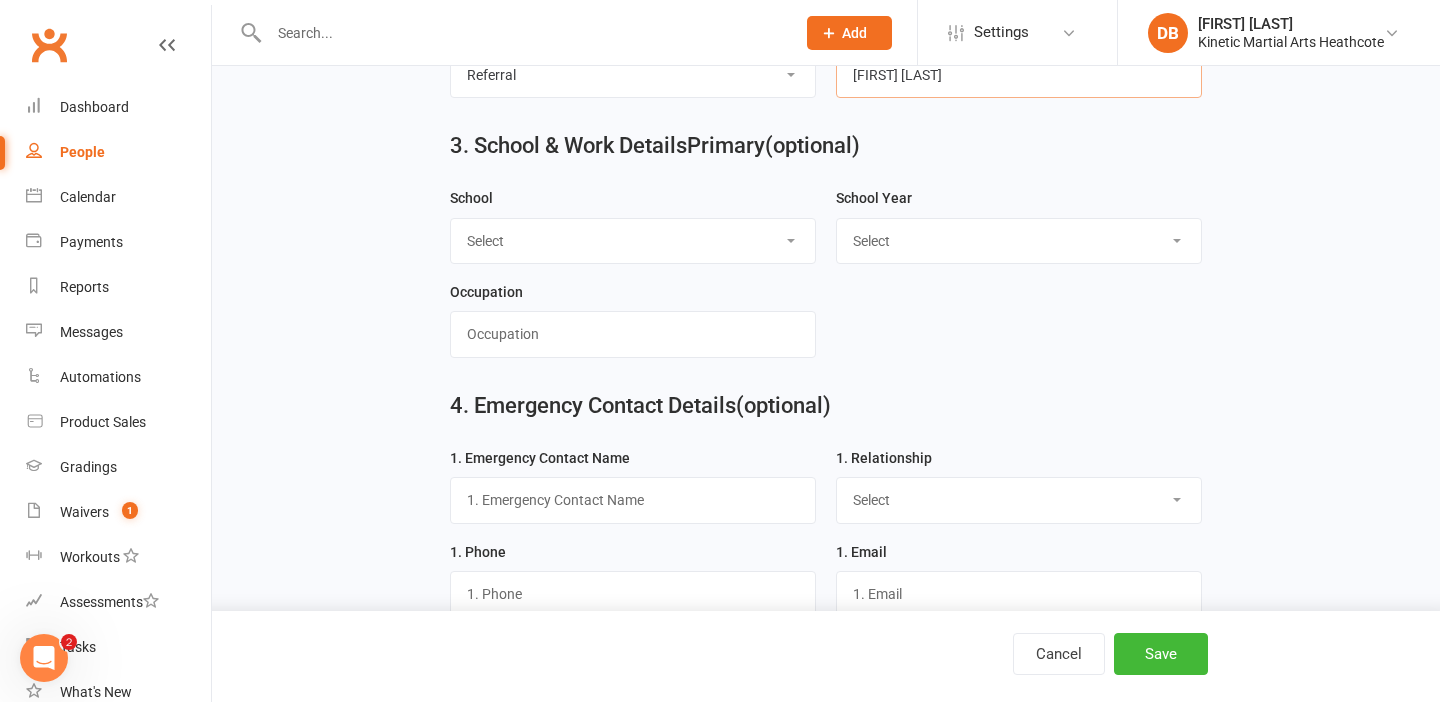 type on "[FIRST] [LAST]" 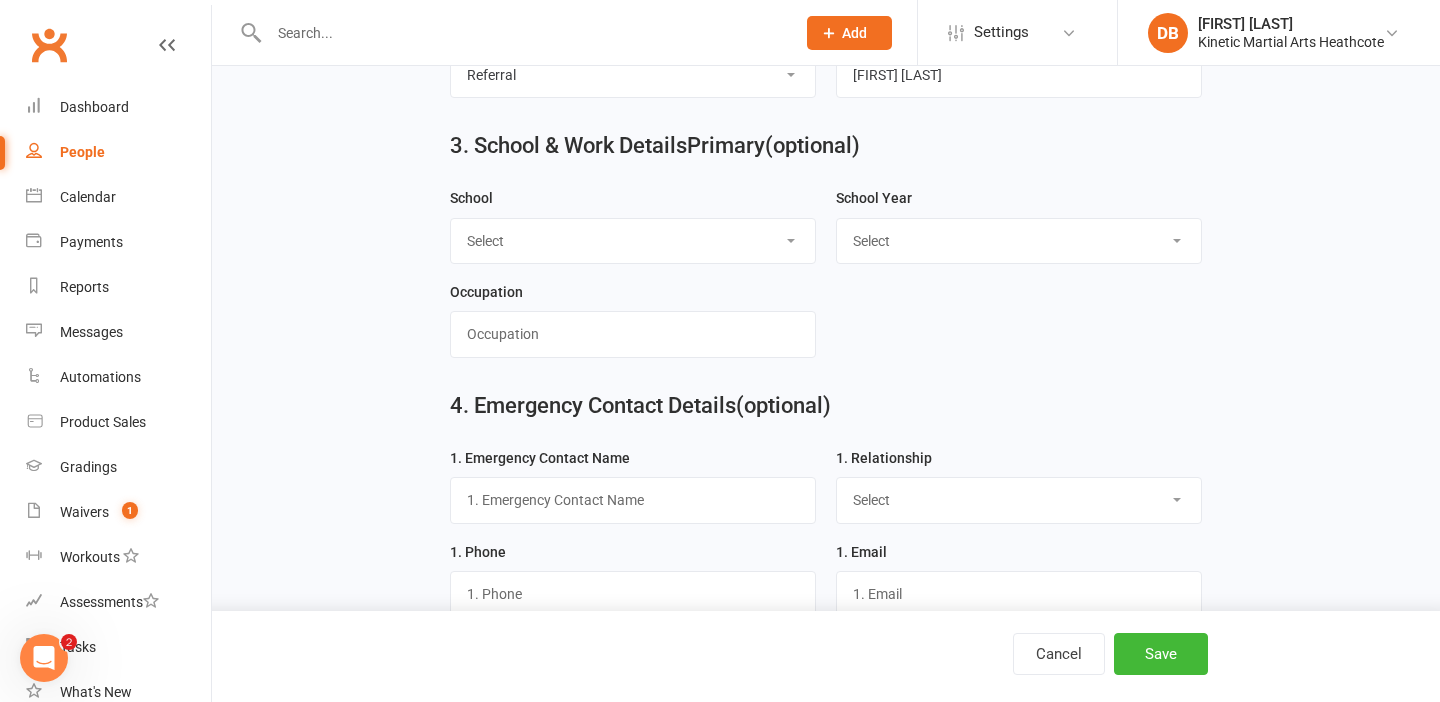 click on "Select [LOCATION] [LOCATION] [LOCATION] [LOCATION] [LOCATION] [LOCATION] [LOCATION] [LOCATION] [LOCATION] [LOCATION] [LOCATION] [LOCATION] [LOCATION] [LOCATION] [LOCATION] [LOCATION] [LOCATION] [LOCATION] [LOCATION] [LOCATION] [LOCATION]" at bounding box center (633, 241) 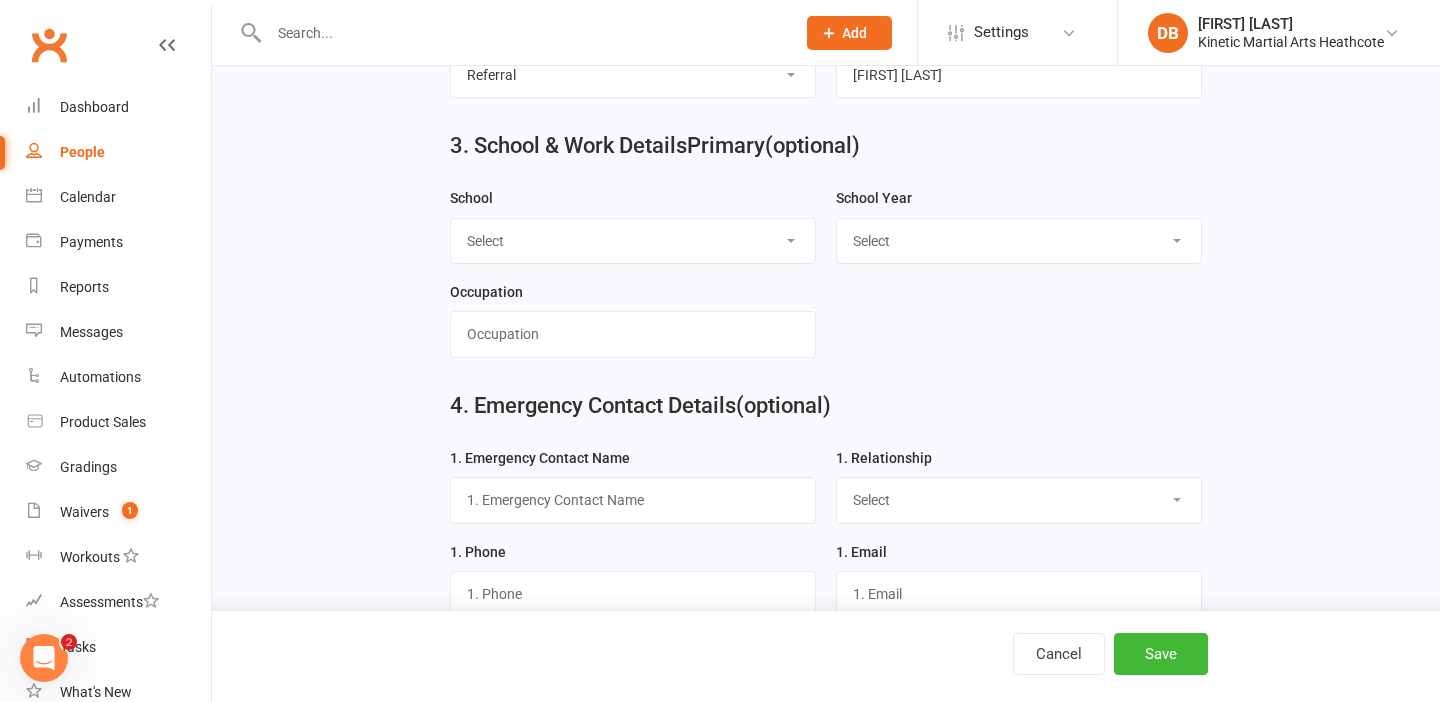 select on "[CITY]" 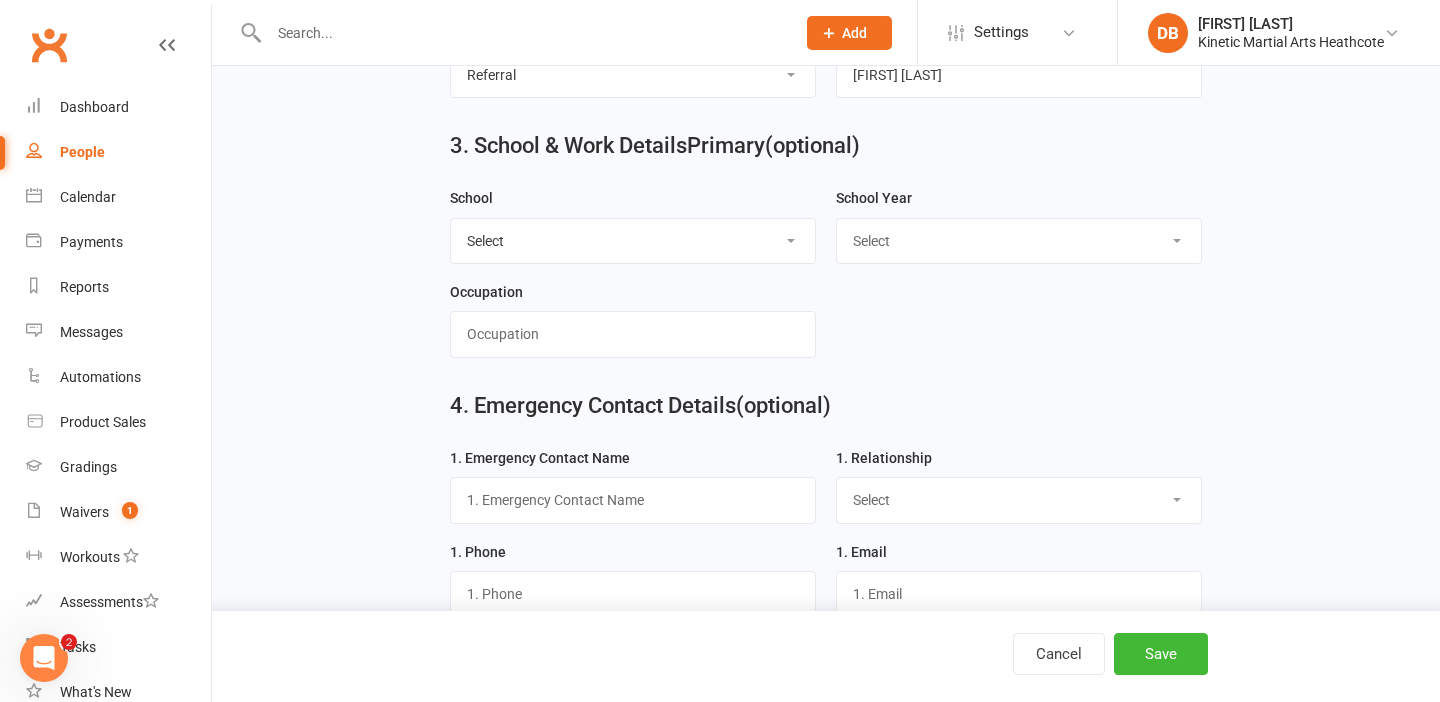 click on "Select [AGE] [AGE] [AGE] [AGE] [AGE] [AGE] [AGE] [AGE] [AGE] [AGE] [AGE] [AGE] [AGE] [AGE] [AGE] [AGE] [AGE] [AGE] [AGE] [AGE] [AGE] [AGE] [AGE] [AGE] [AGE] [AGE] [AGE]" at bounding box center (1019, 241) 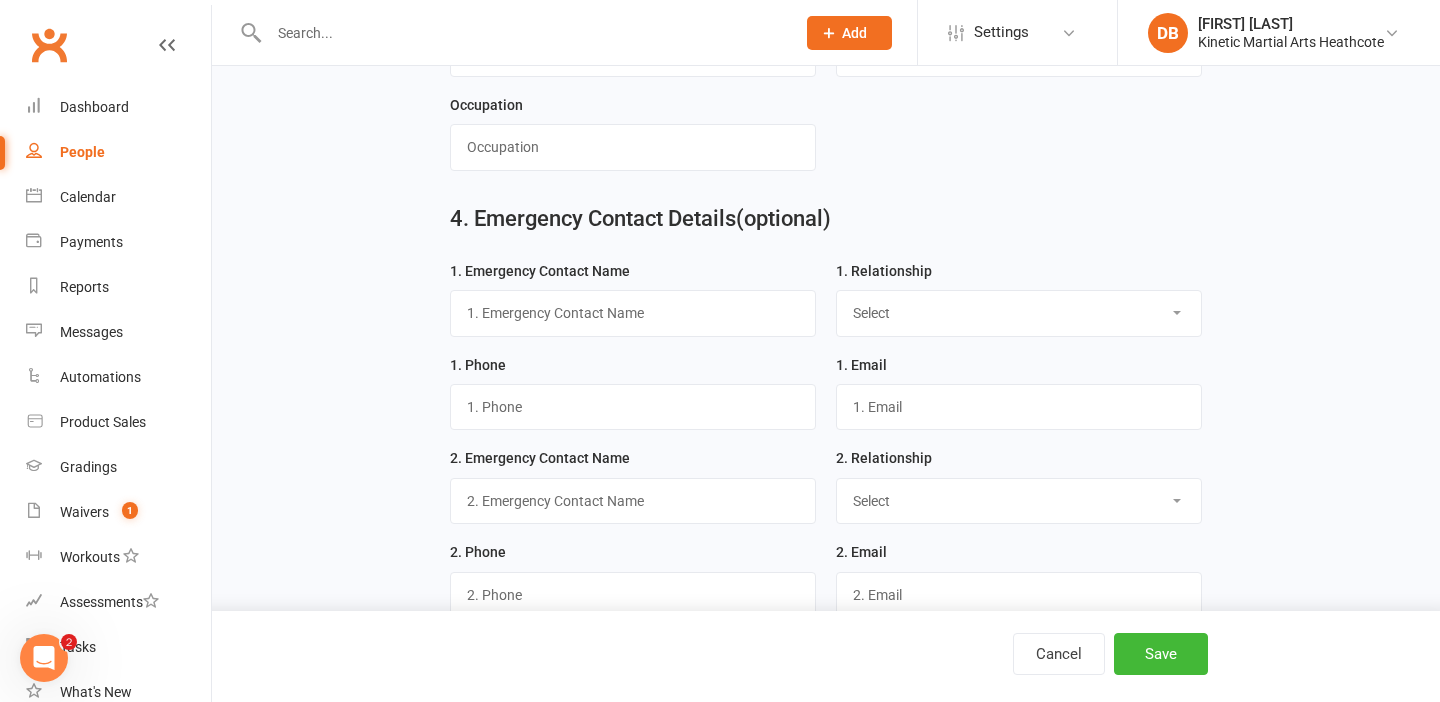 scroll, scrollTop: 1392, scrollLeft: 0, axis: vertical 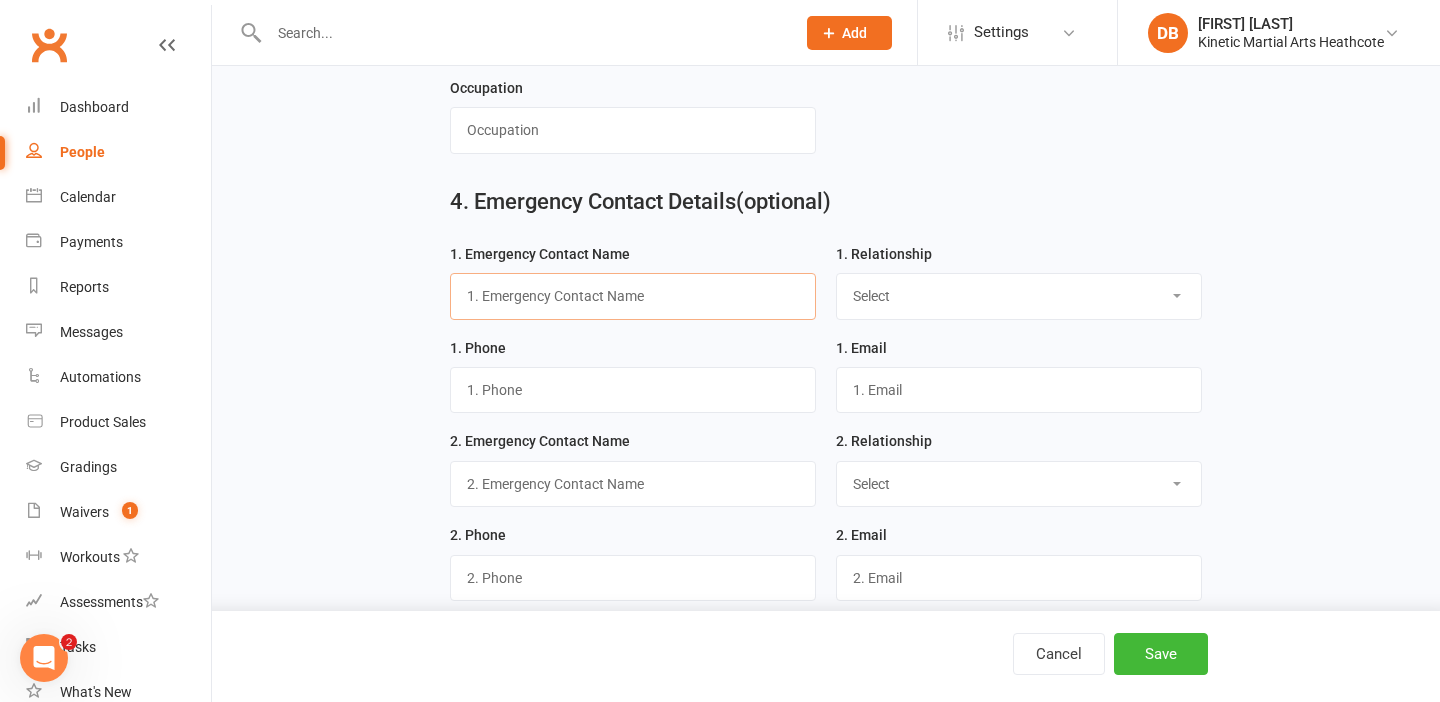 click at bounding box center (633, 296) 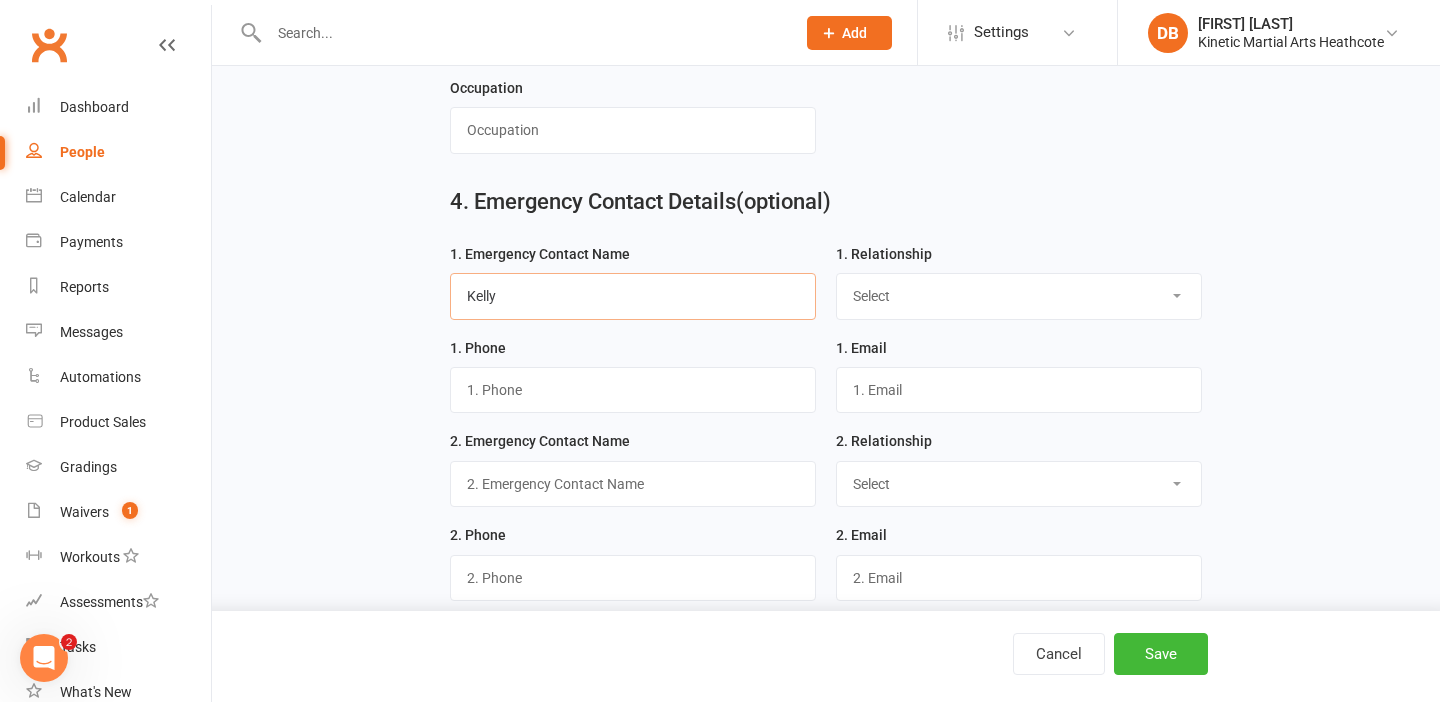 type on "Kelly" 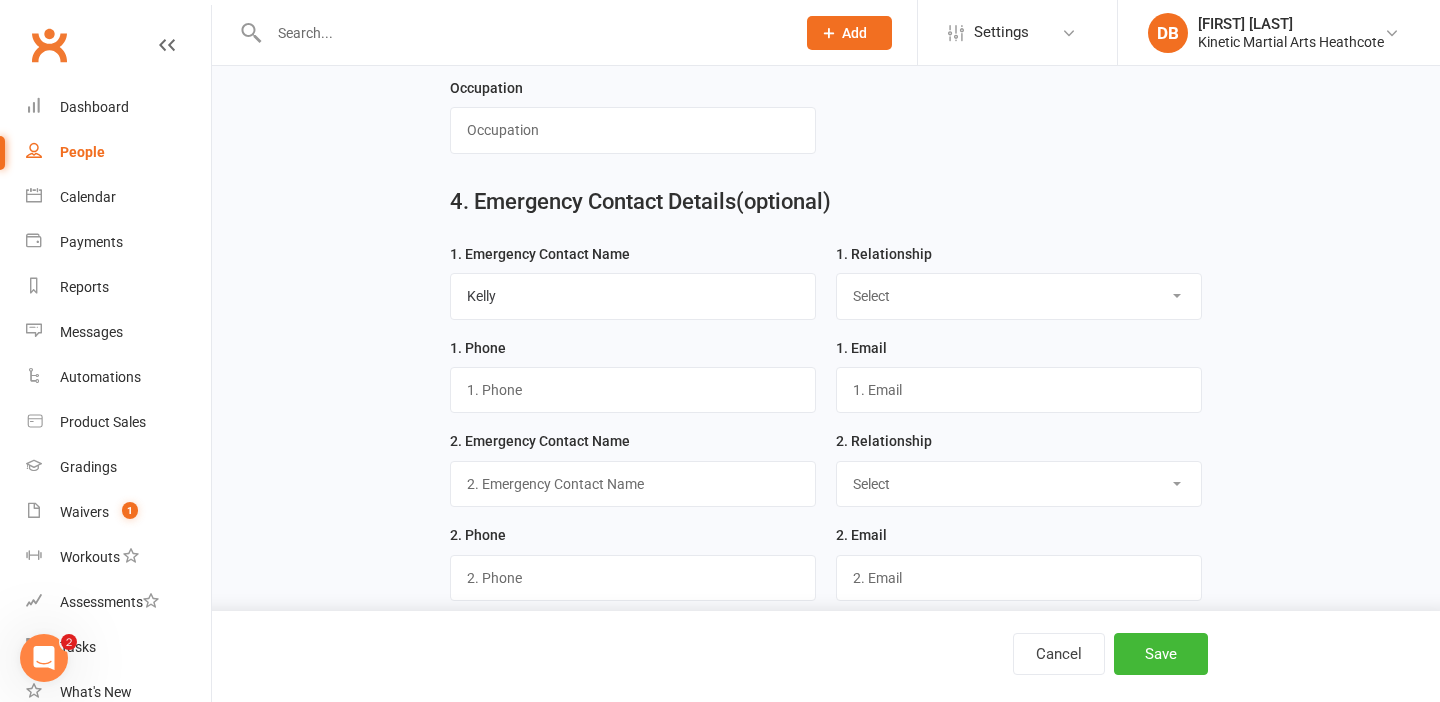 click on "Select Mother Father Wife / Girlfriend Husband / Boyfriend Grandmother / Aunt Grandfather / Uncle Other" at bounding box center (1019, 296) 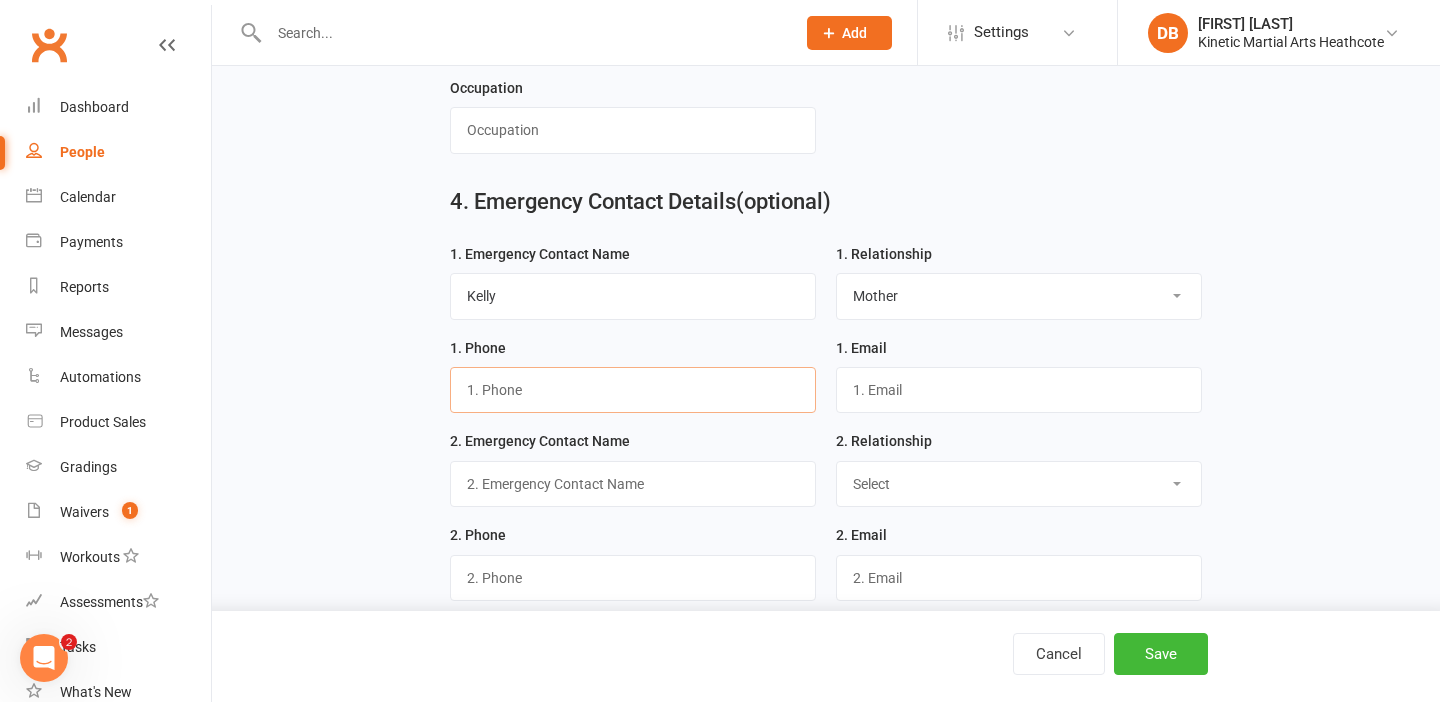 click at bounding box center (633, 390) 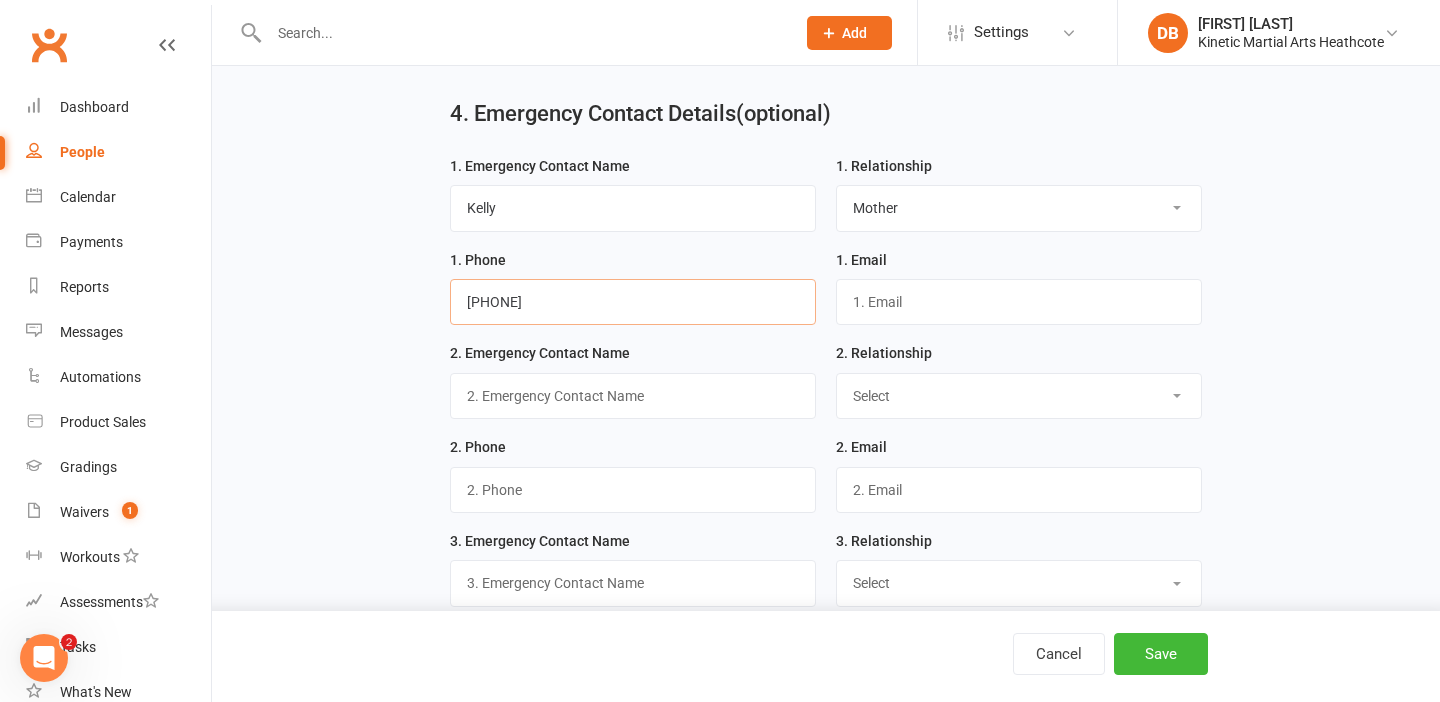scroll, scrollTop: 1495, scrollLeft: 0, axis: vertical 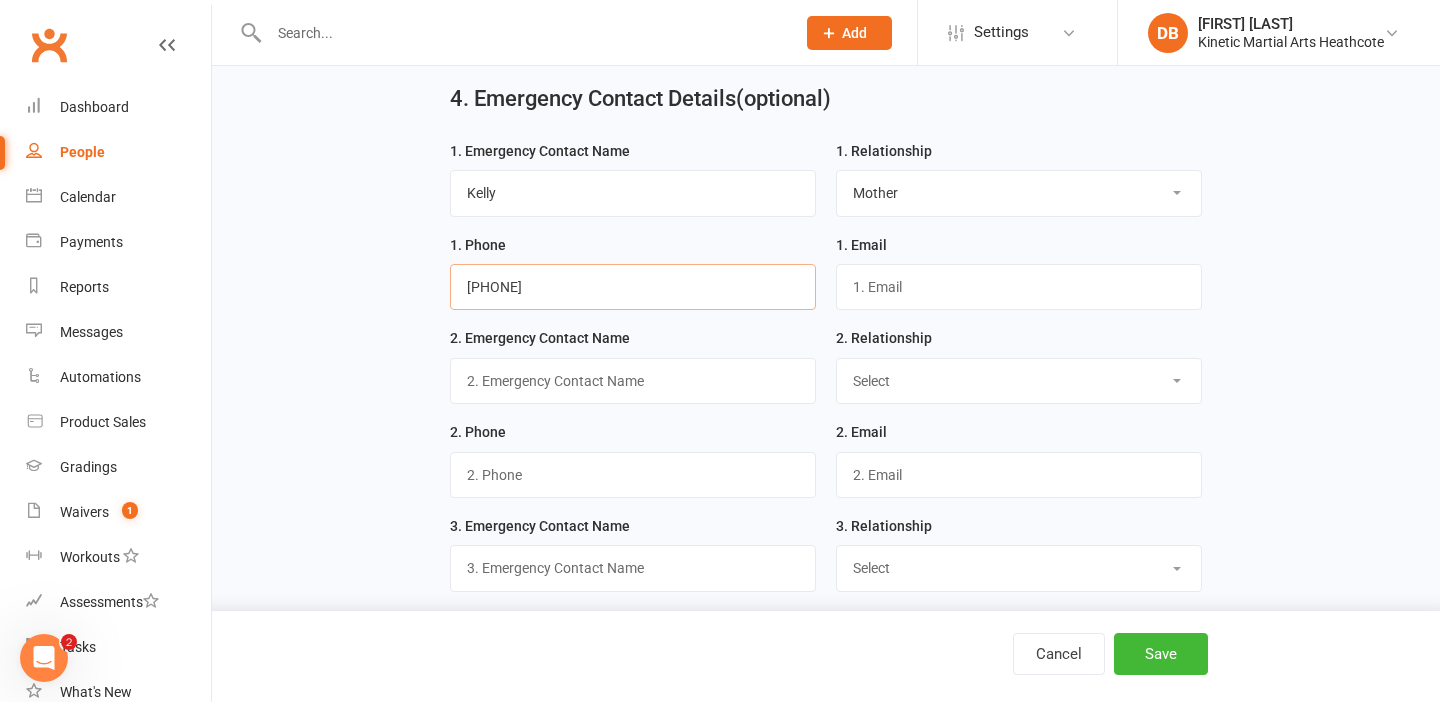 type on "[PHONE]" 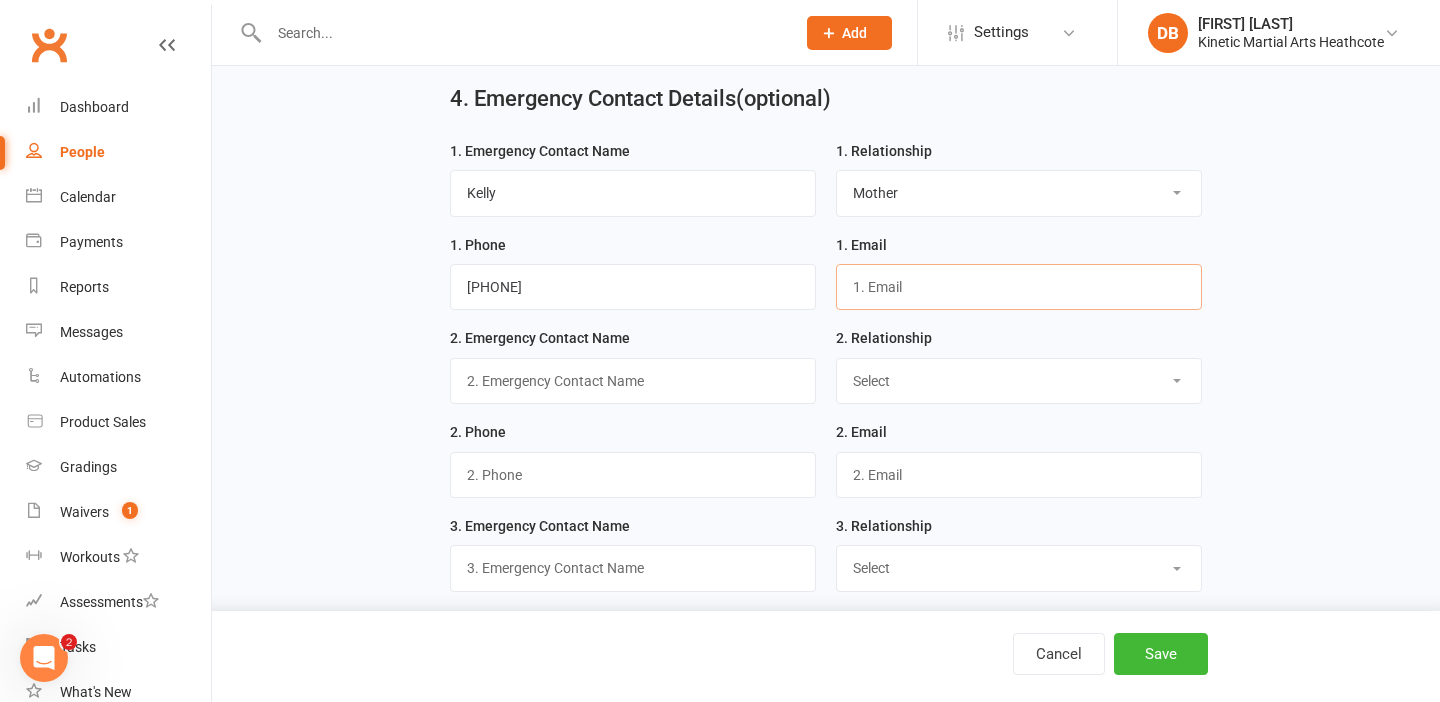 click at bounding box center (1019, 287) 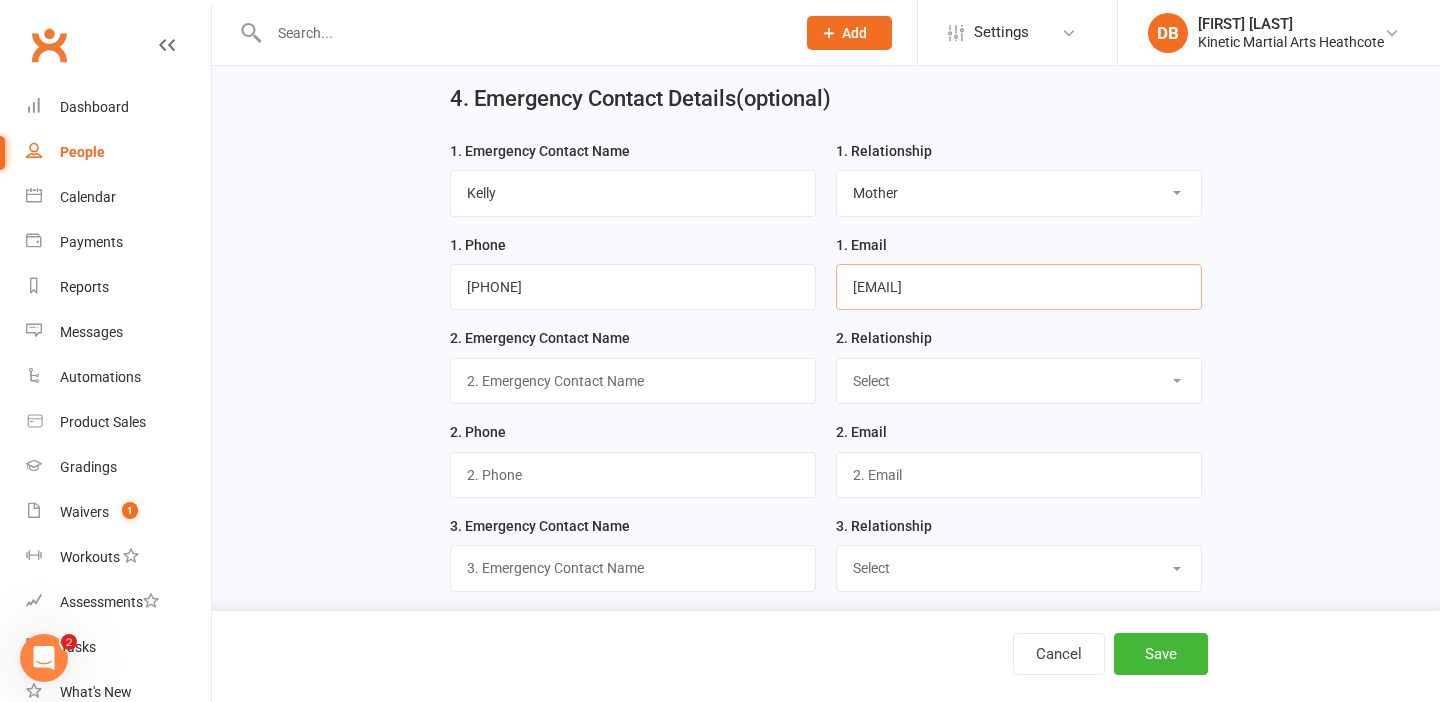 scroll, scrollTop: 1615, scrollLeft: 0, axis: vertical 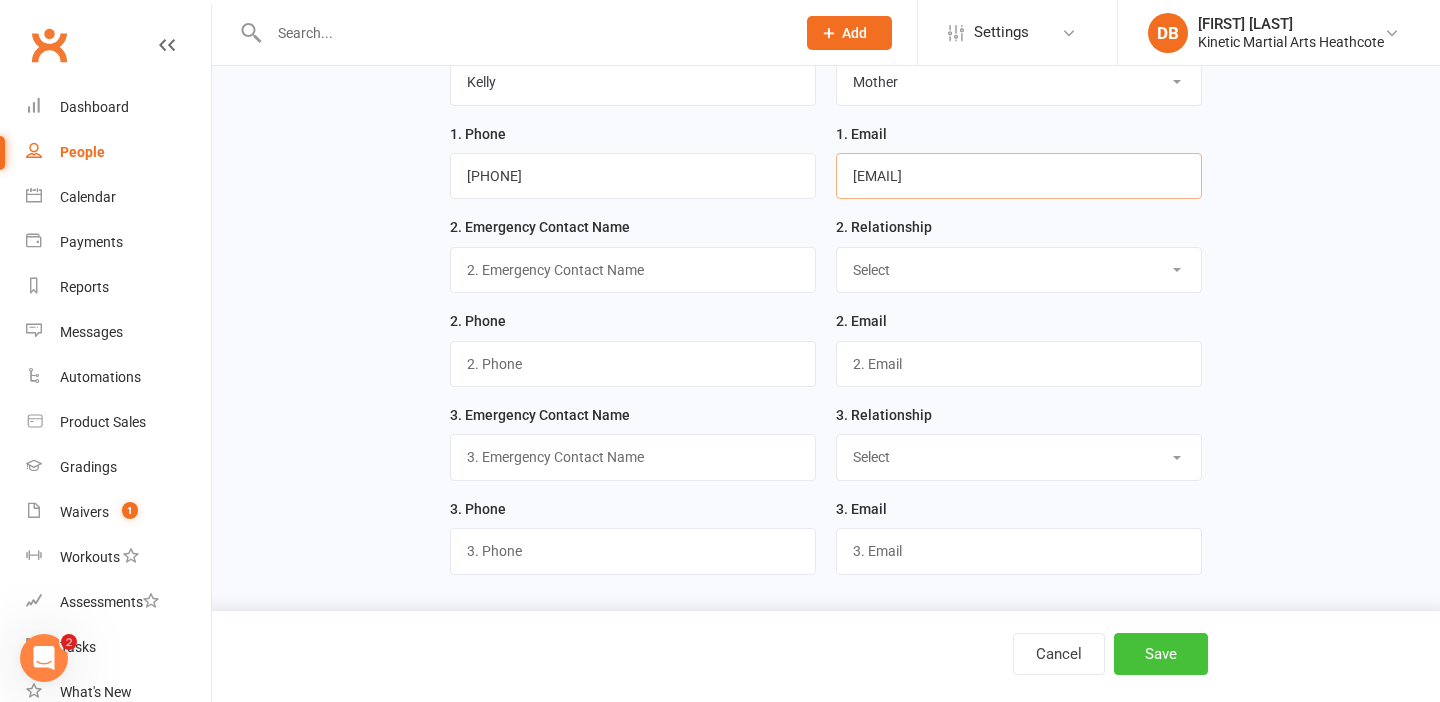 type on "[EMAIL]" 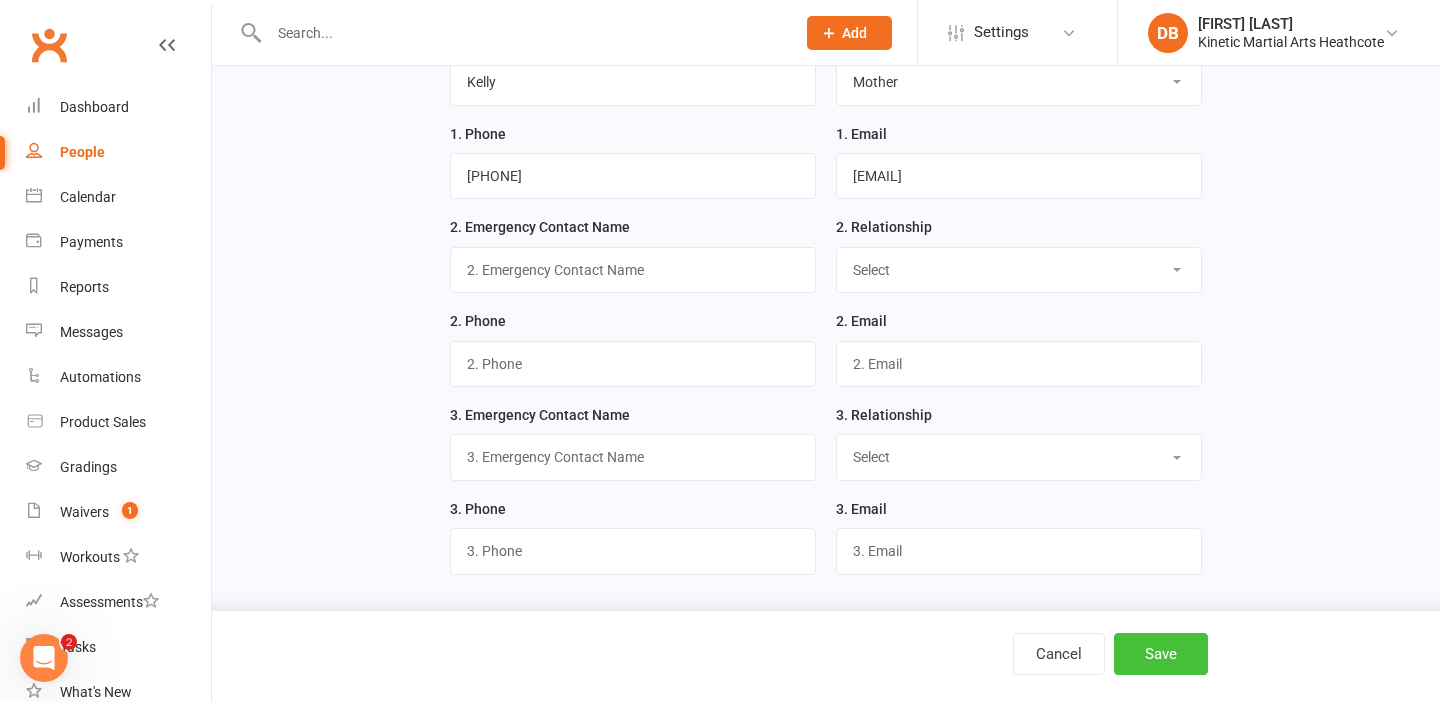 click on "Save" at bounding box center [1161, 654] 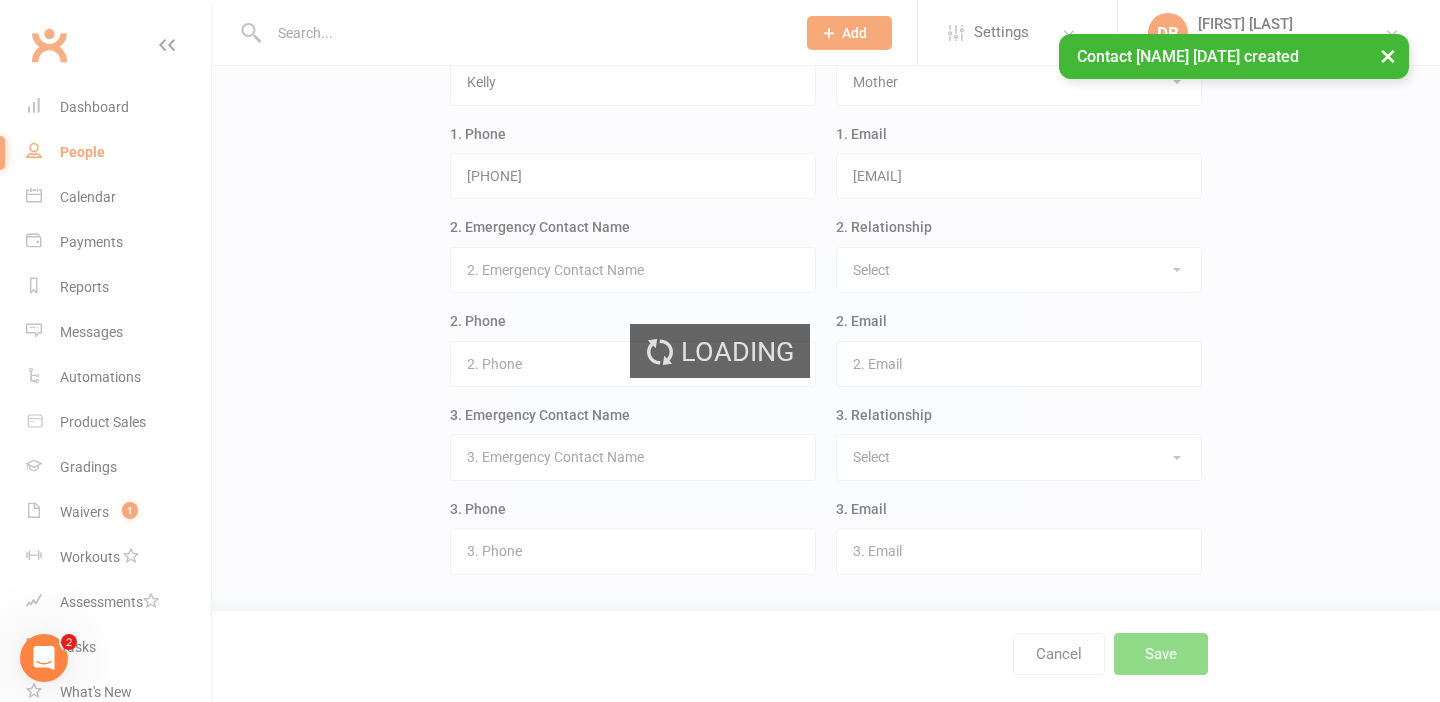 scroll, scrollTop: 0, scrollLeft: 0, axis: both 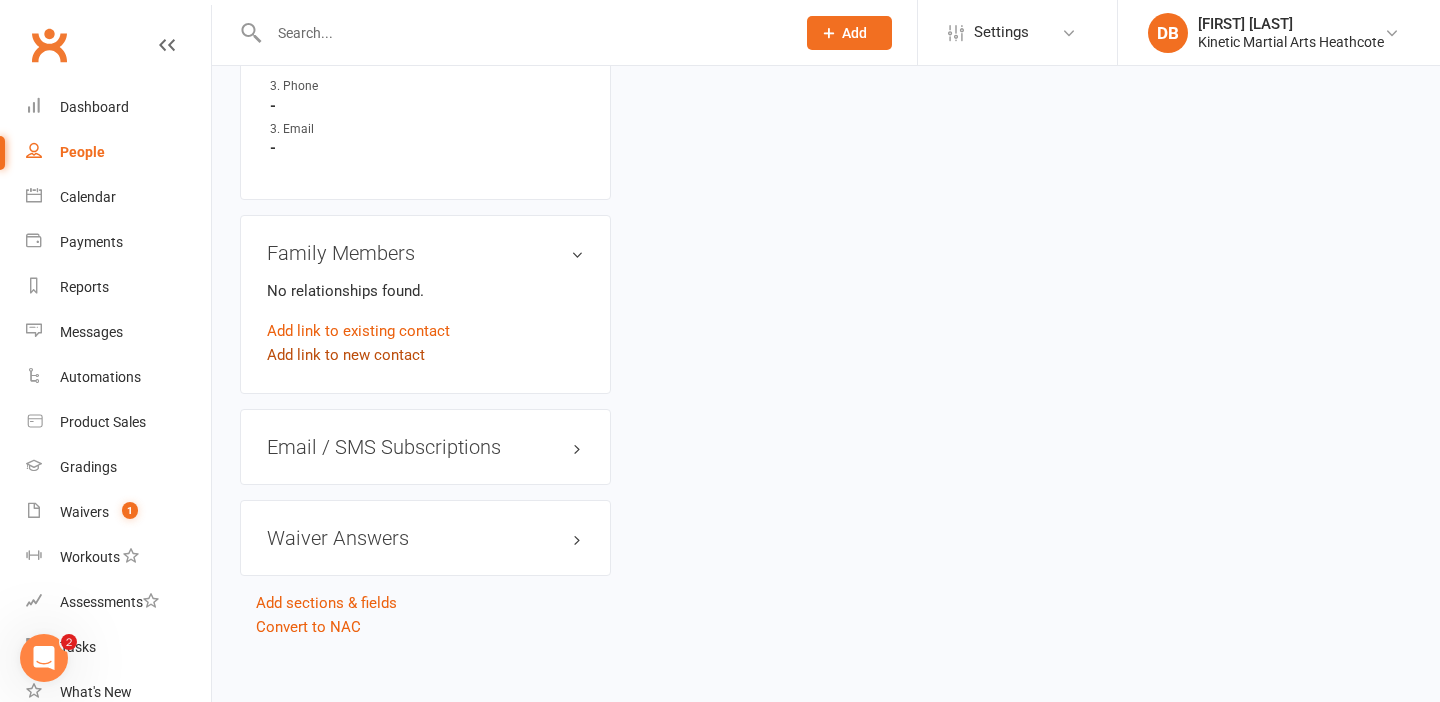 click on "Add link to new contact" at bounding box center [346, 355] 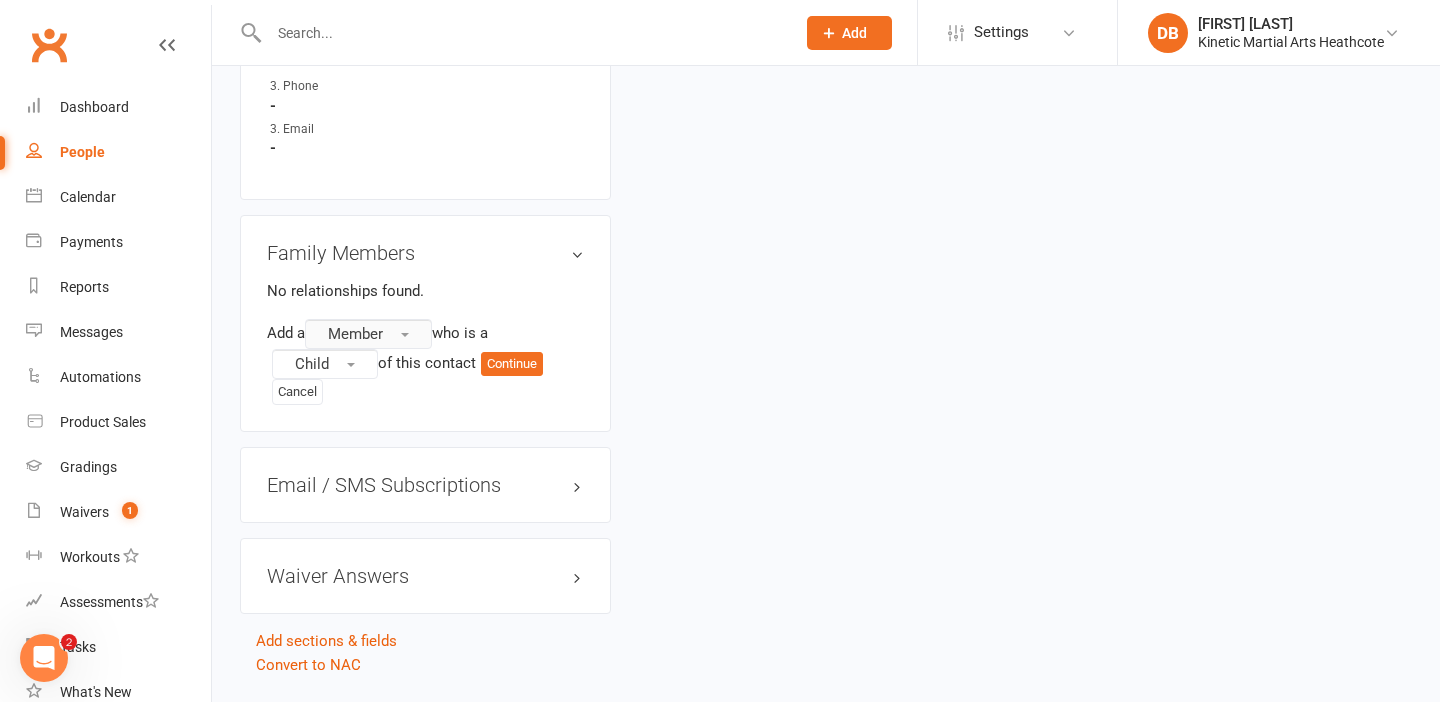 click on "Member" at bounding box center (368, 334) 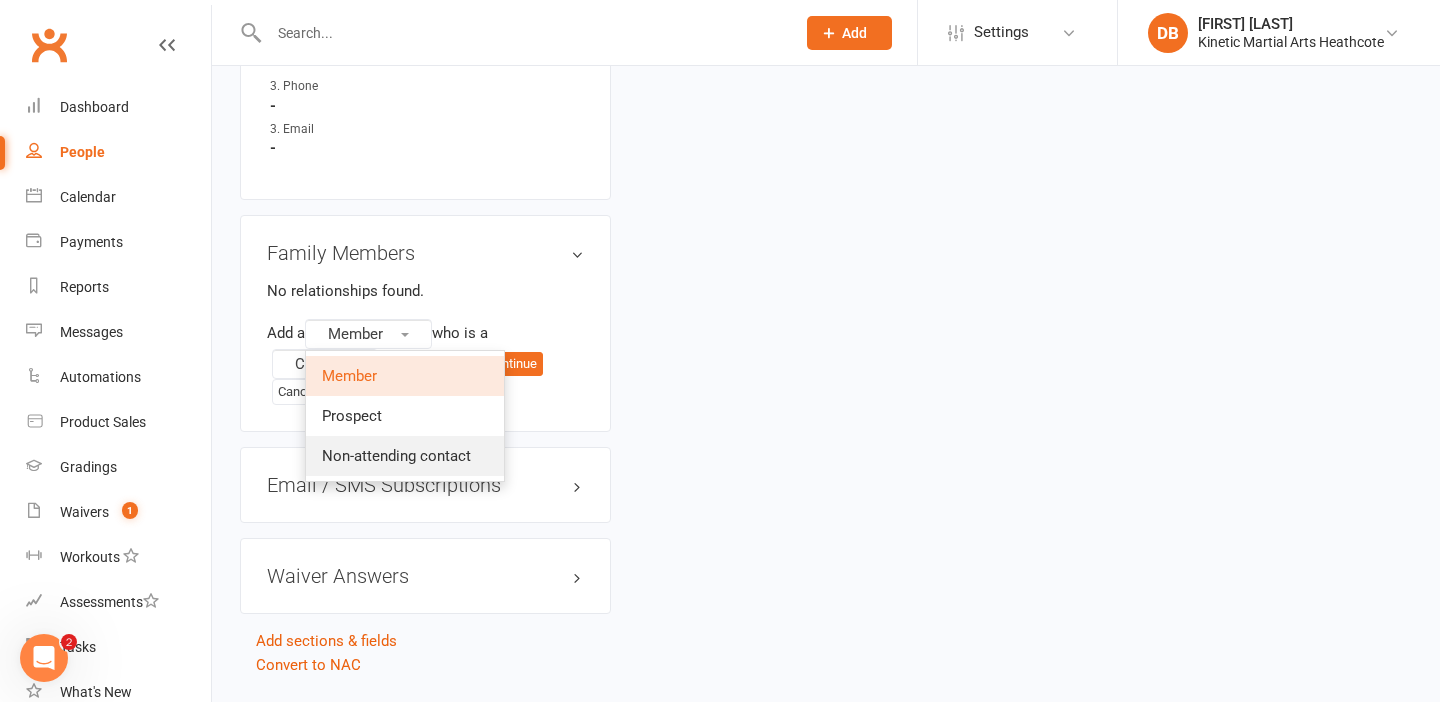 click on "Non-attending contact" at bounding box center [396, 456] 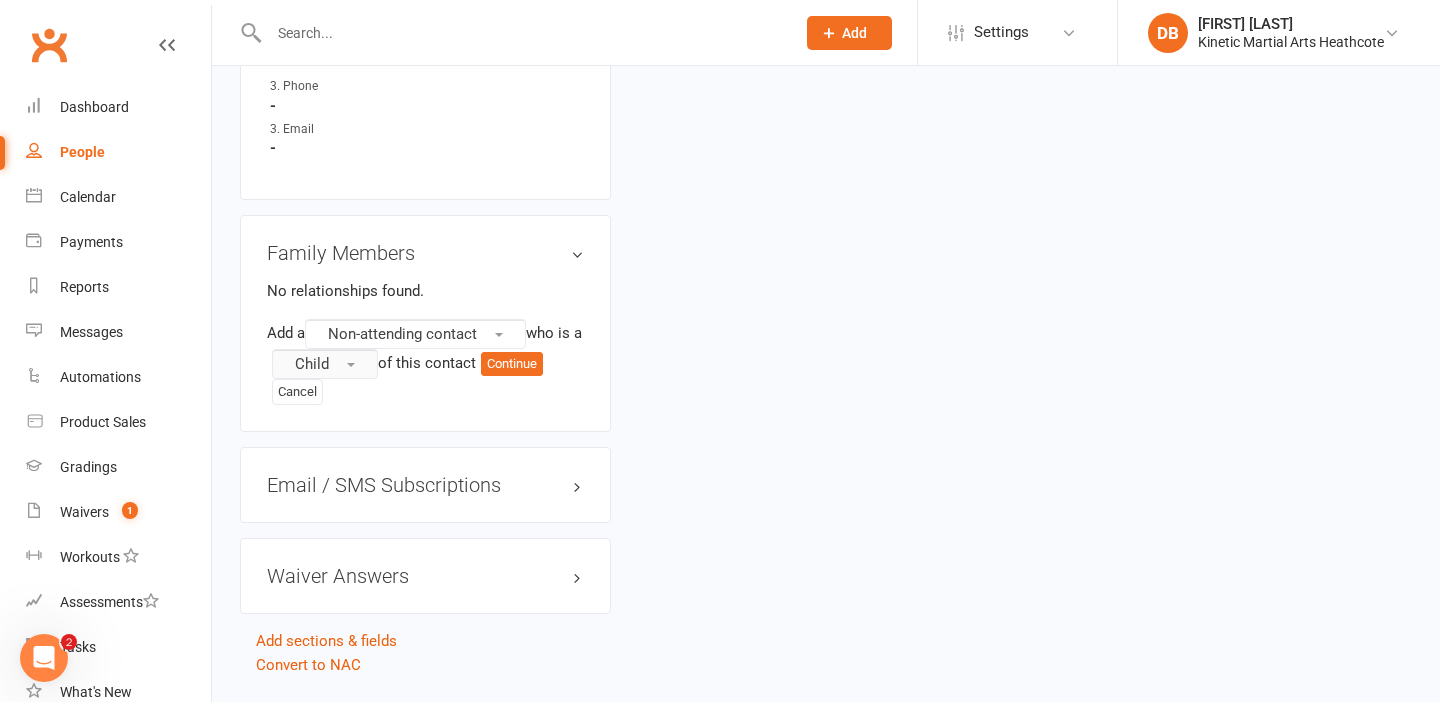 click on "Child" at bounding box center (325, 364) 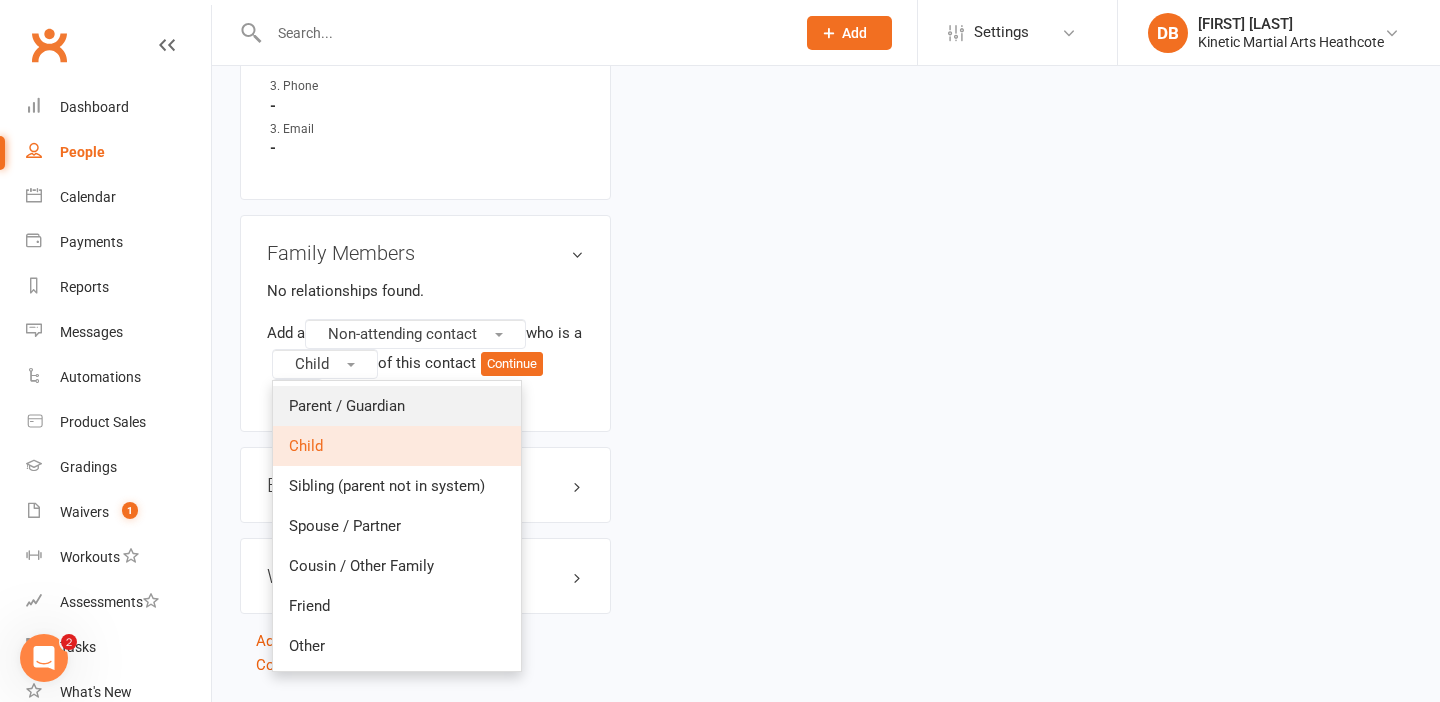 click on "Parent / Guardian" at bounding box center [397, 406] 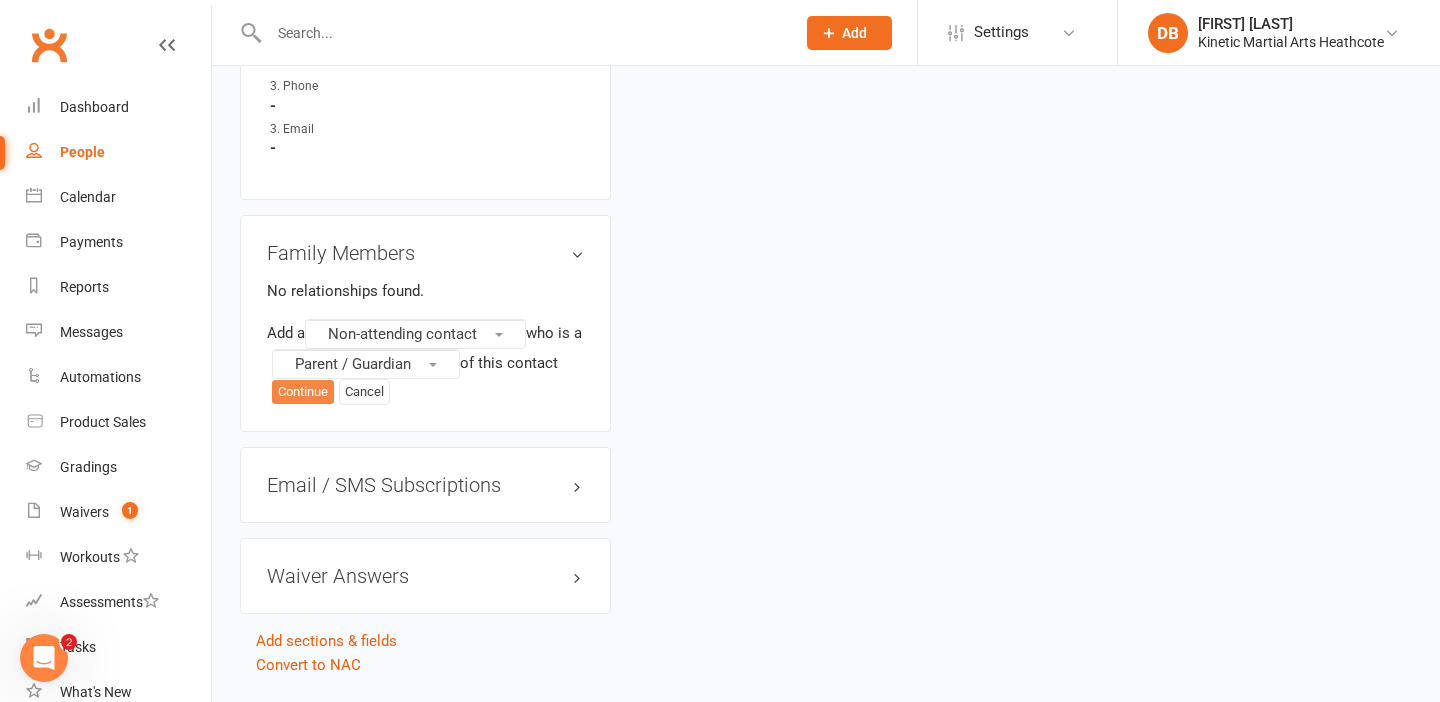 click on "Continue" at bounding box center [303, 392] 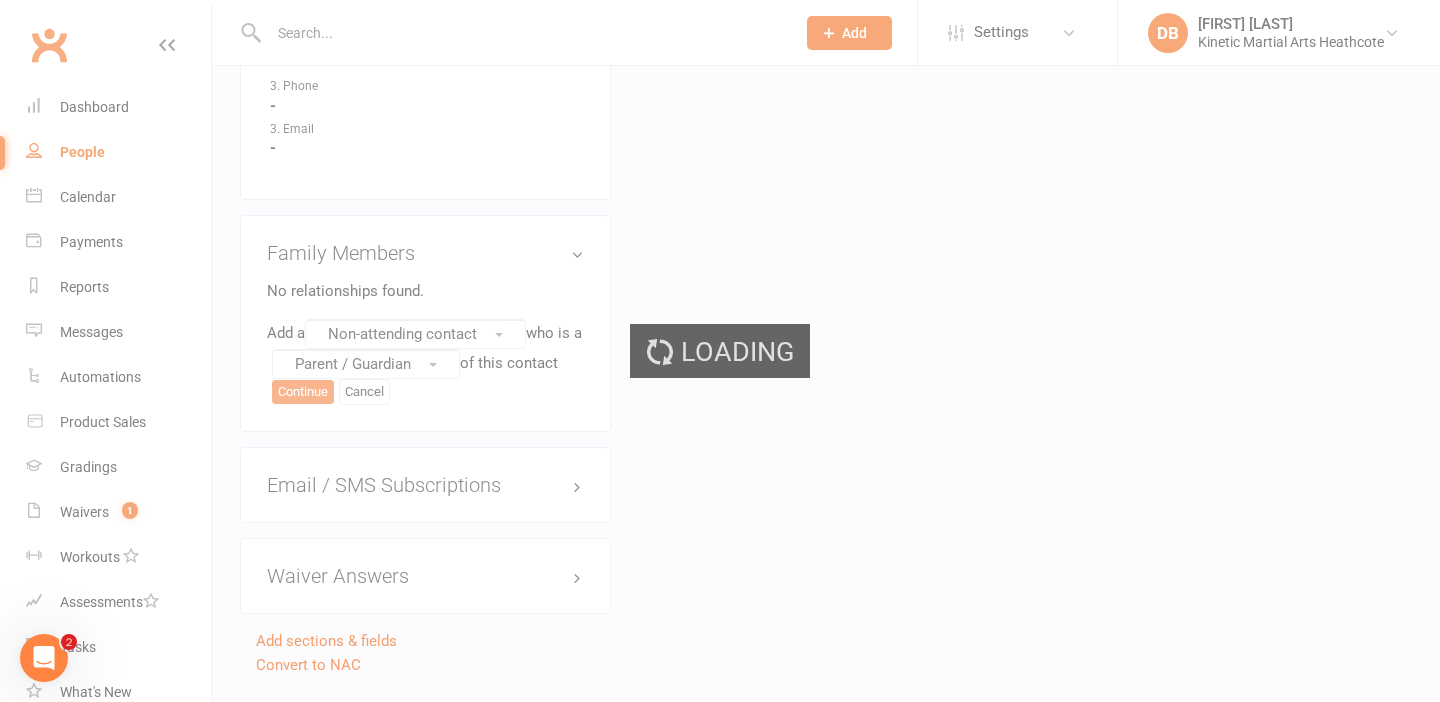 scroll, scrollTop: 0, scrollLeft: 0, axis: both 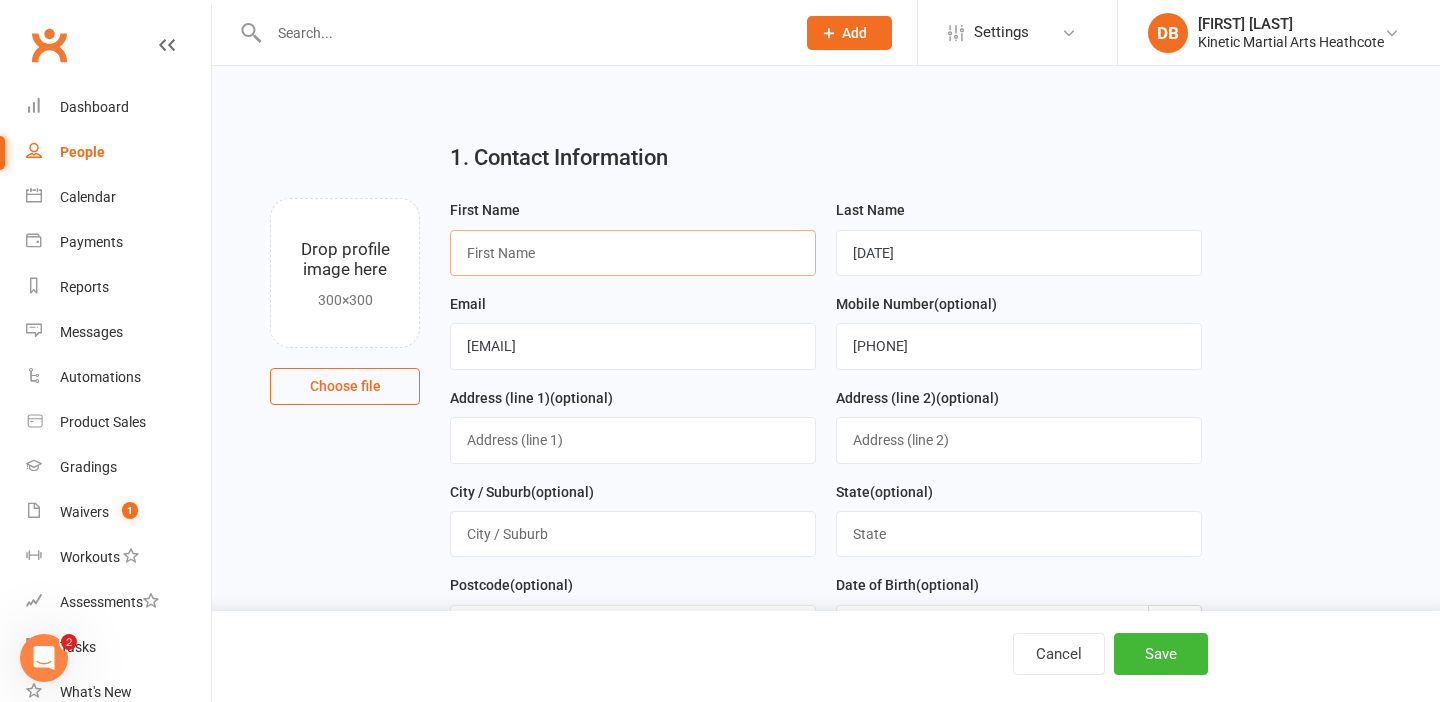 click at bounding box center (633, 253) 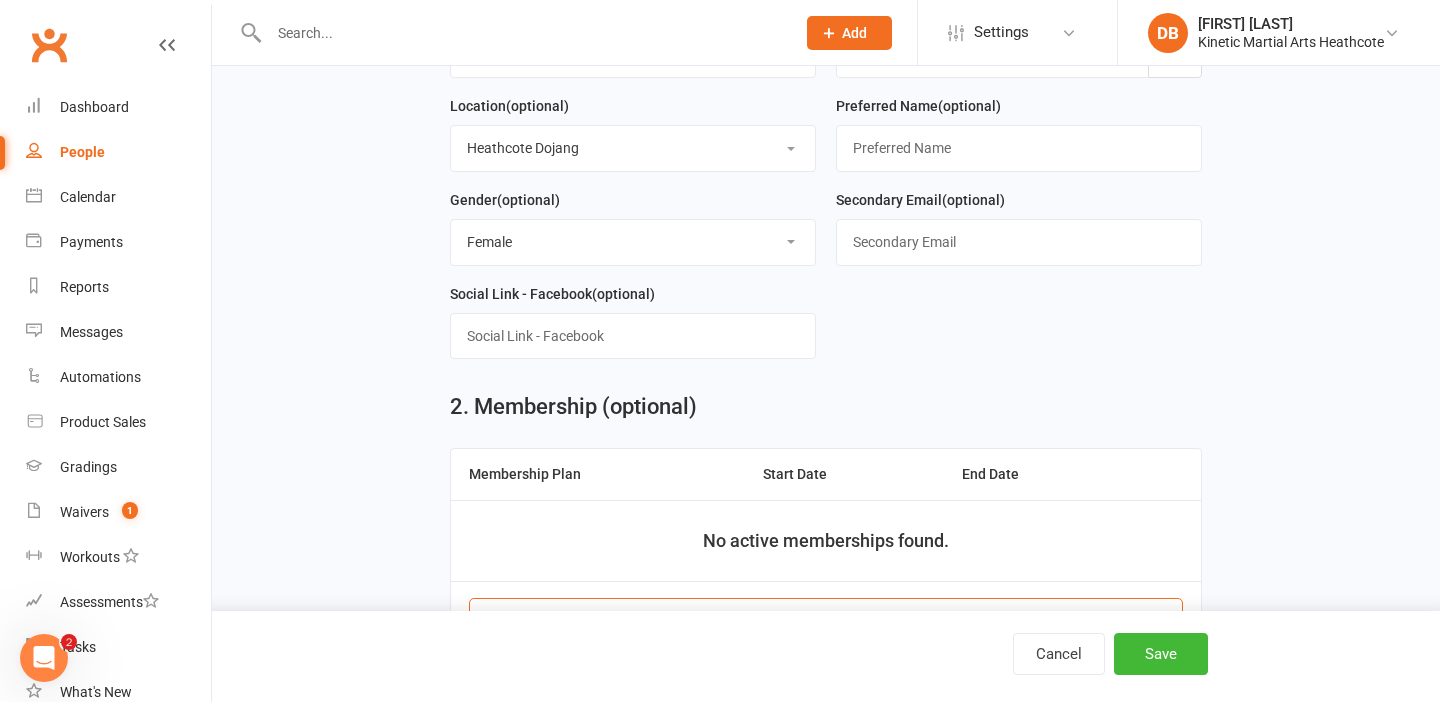 scroll, scrollTop: 671, scrollLeft: 0, axis: vertical 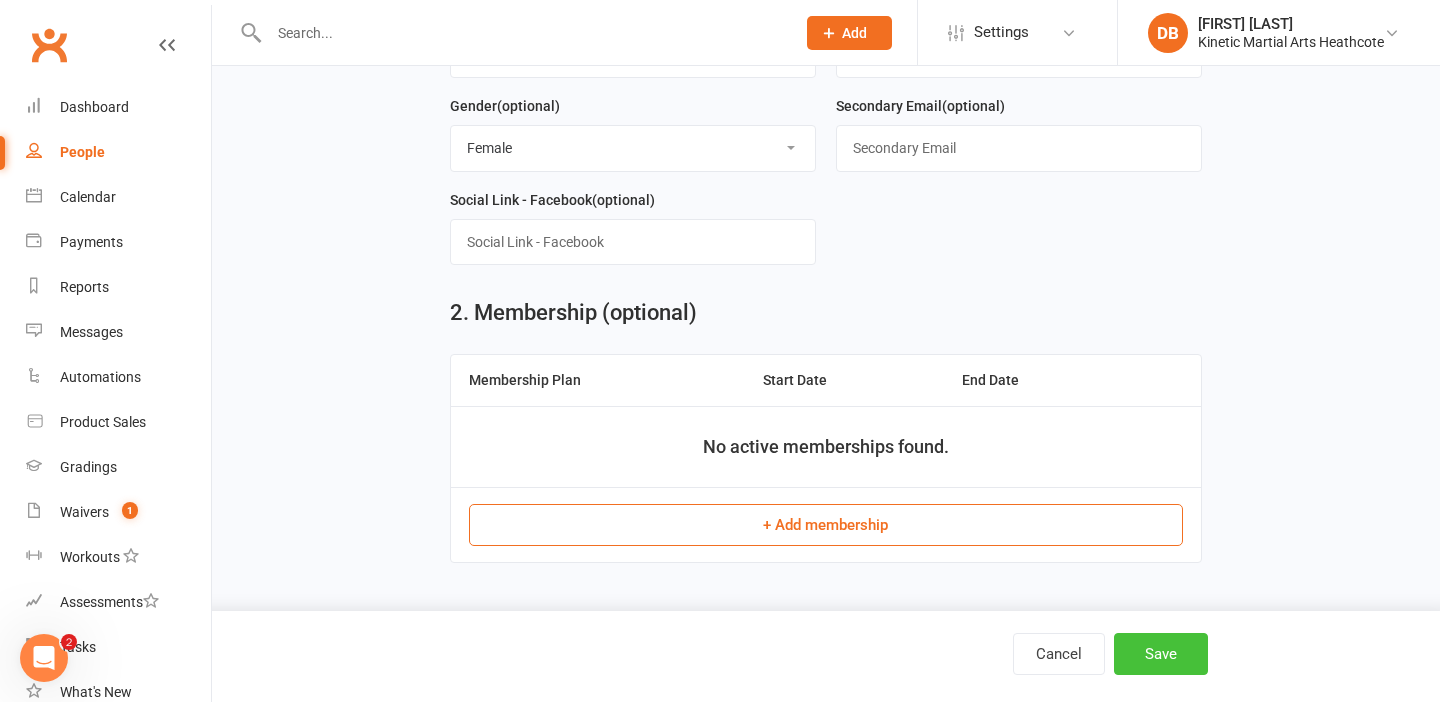 type on "Kelly" 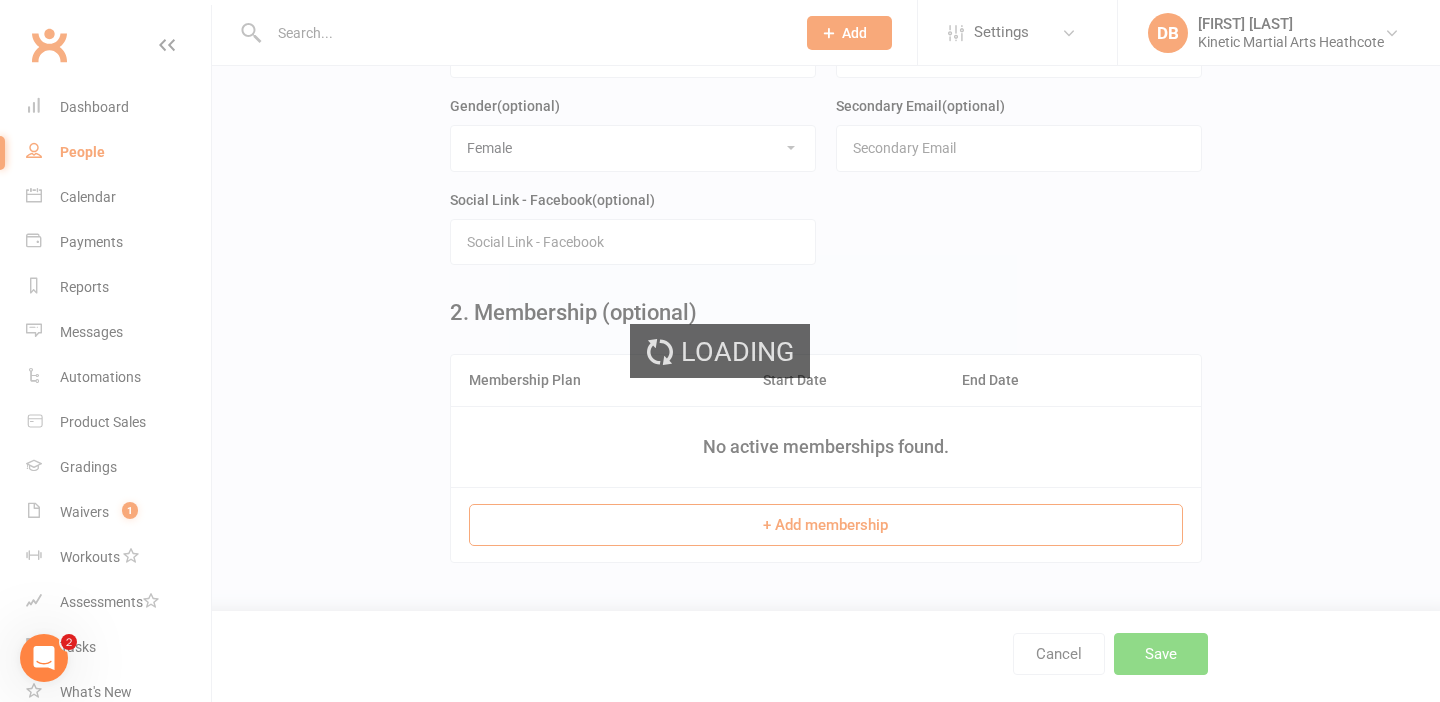 scroll, scrollTop: 0, scrollLeft: 0, axis: both 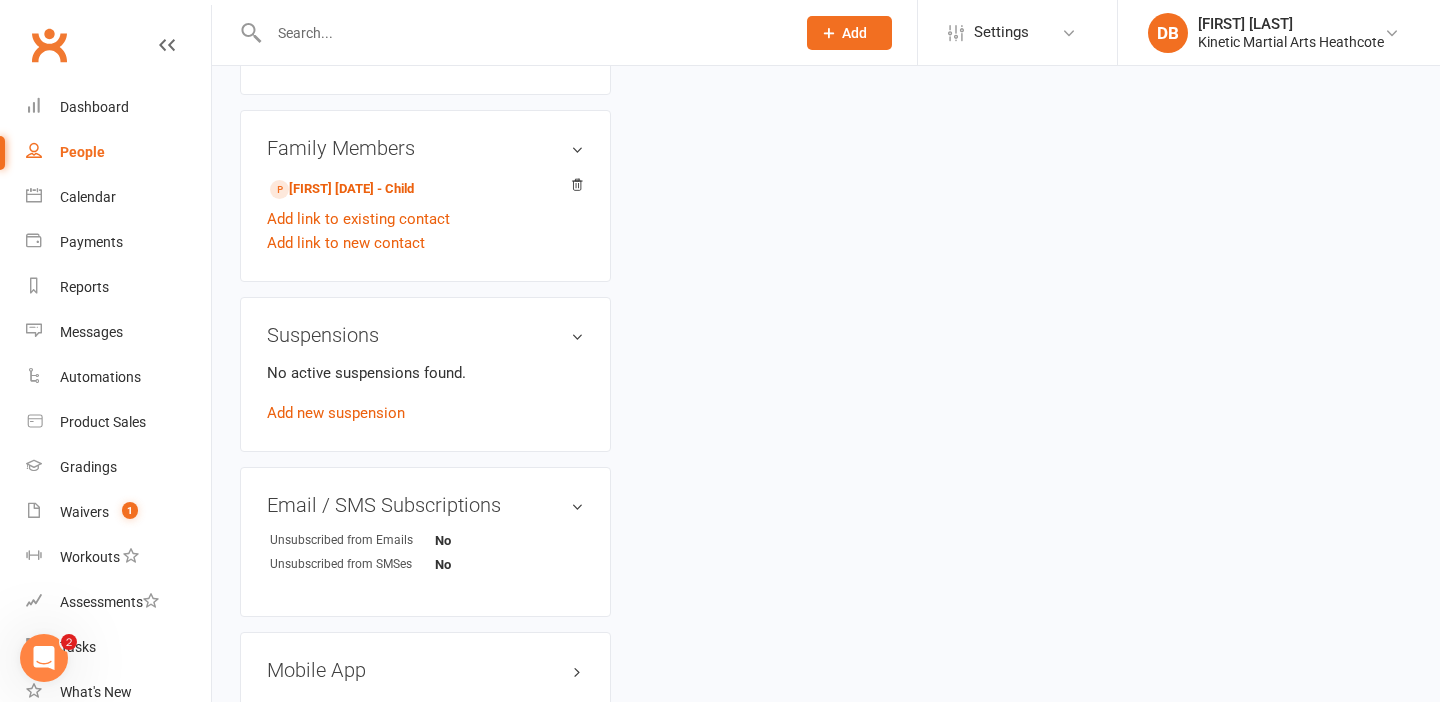 click on "People" at bounding box center [82, 152] 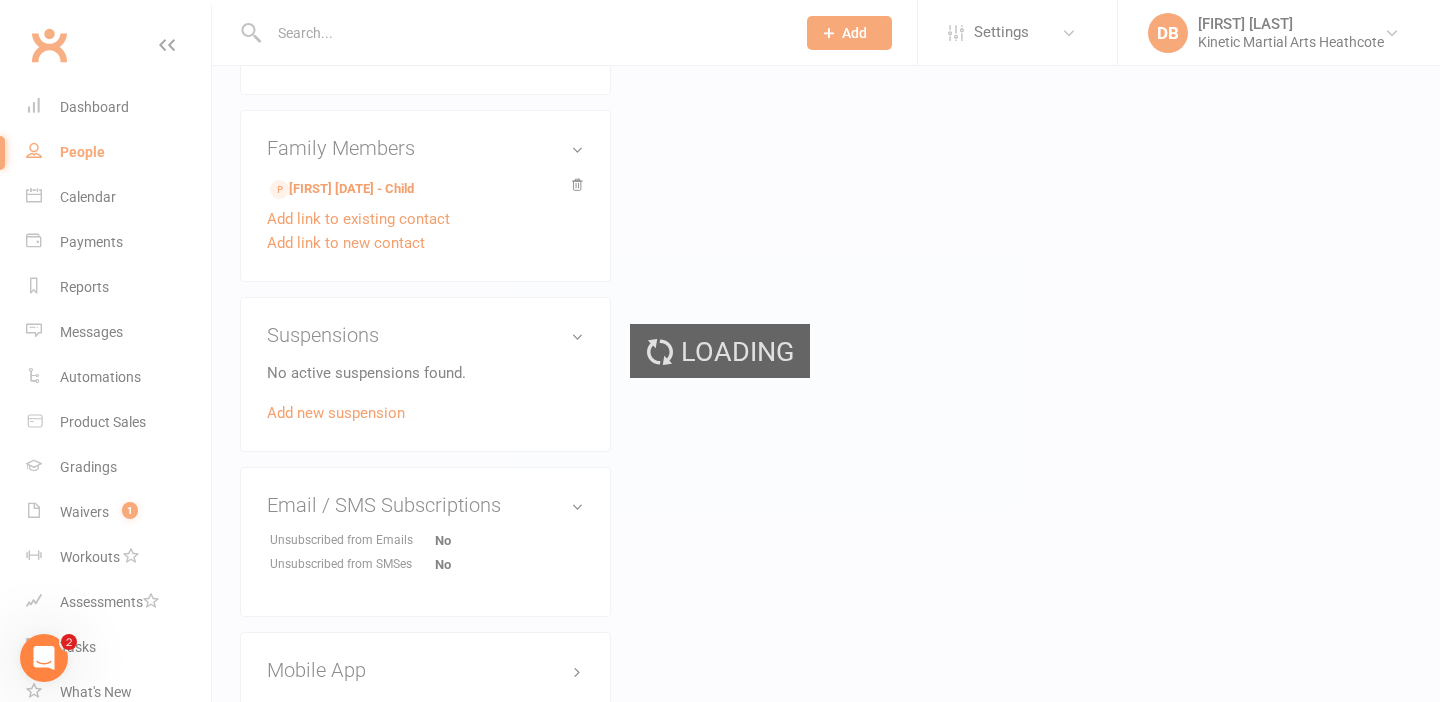 select on "100" 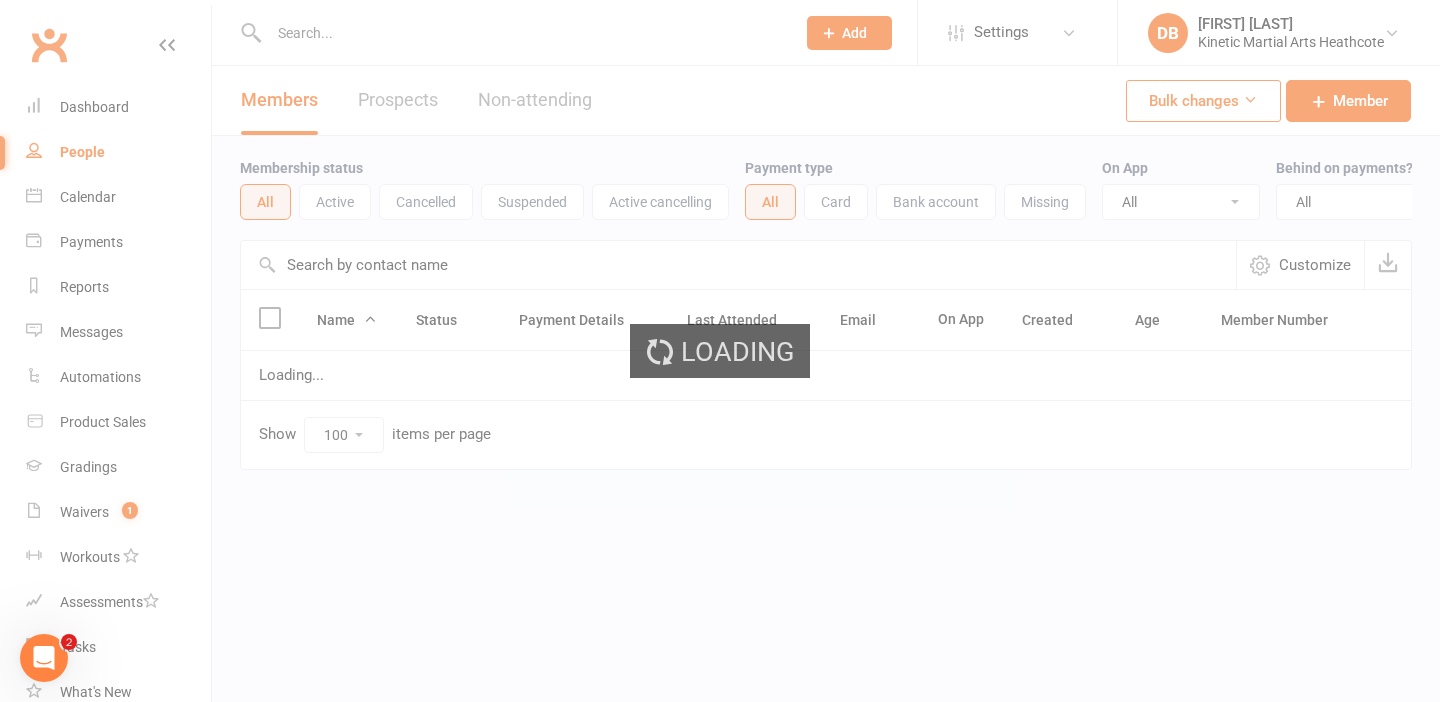 scroll, scrollTop: 0, scrollLeft: 0, axis: both 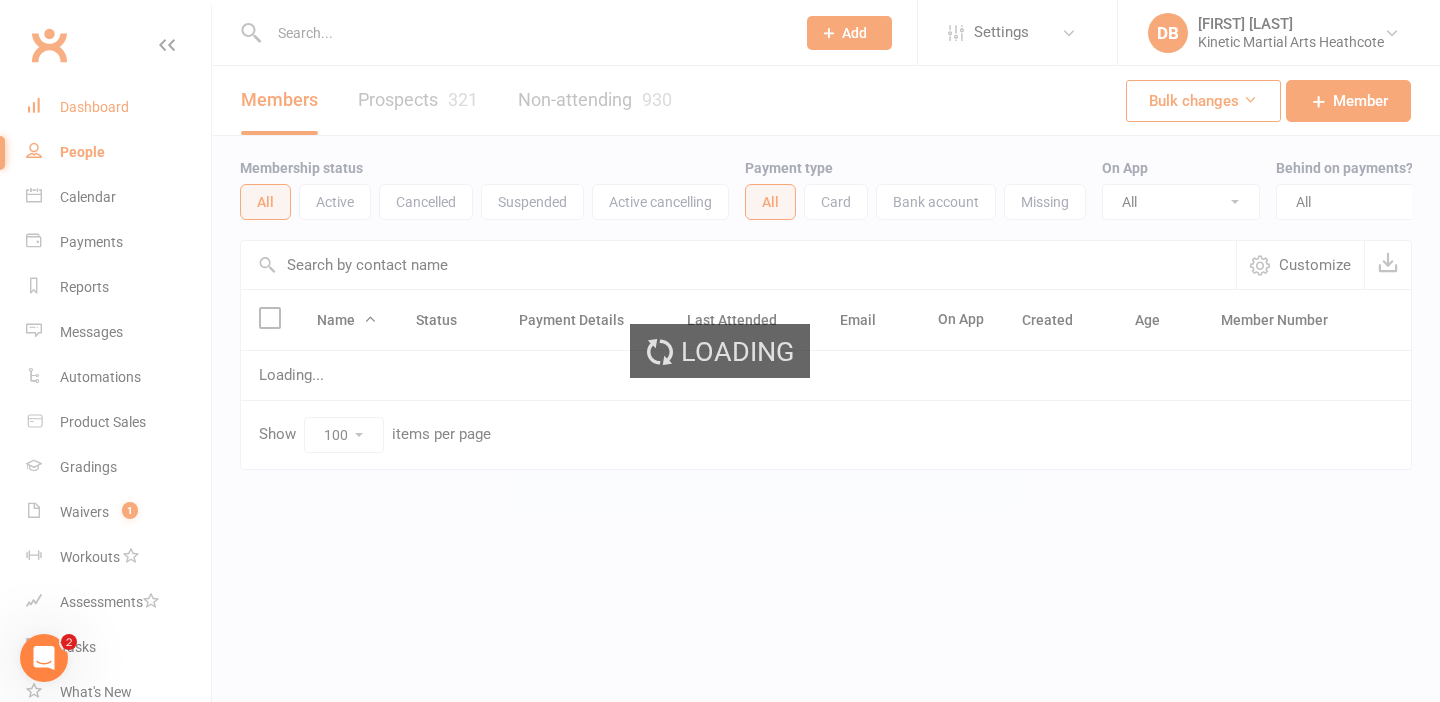 click on "Dashboard" at bounding box center (94, 107) 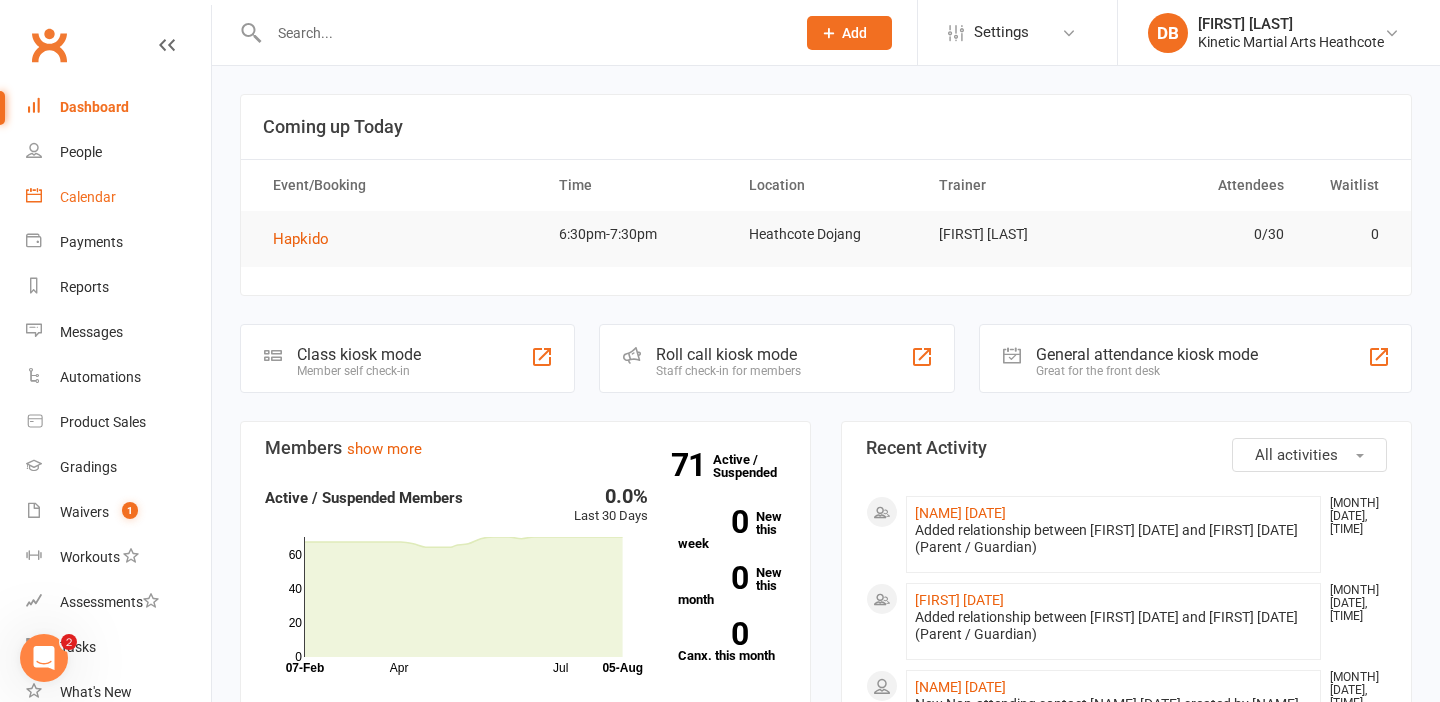 click on "Calendar" at bounding box center [118, 197] 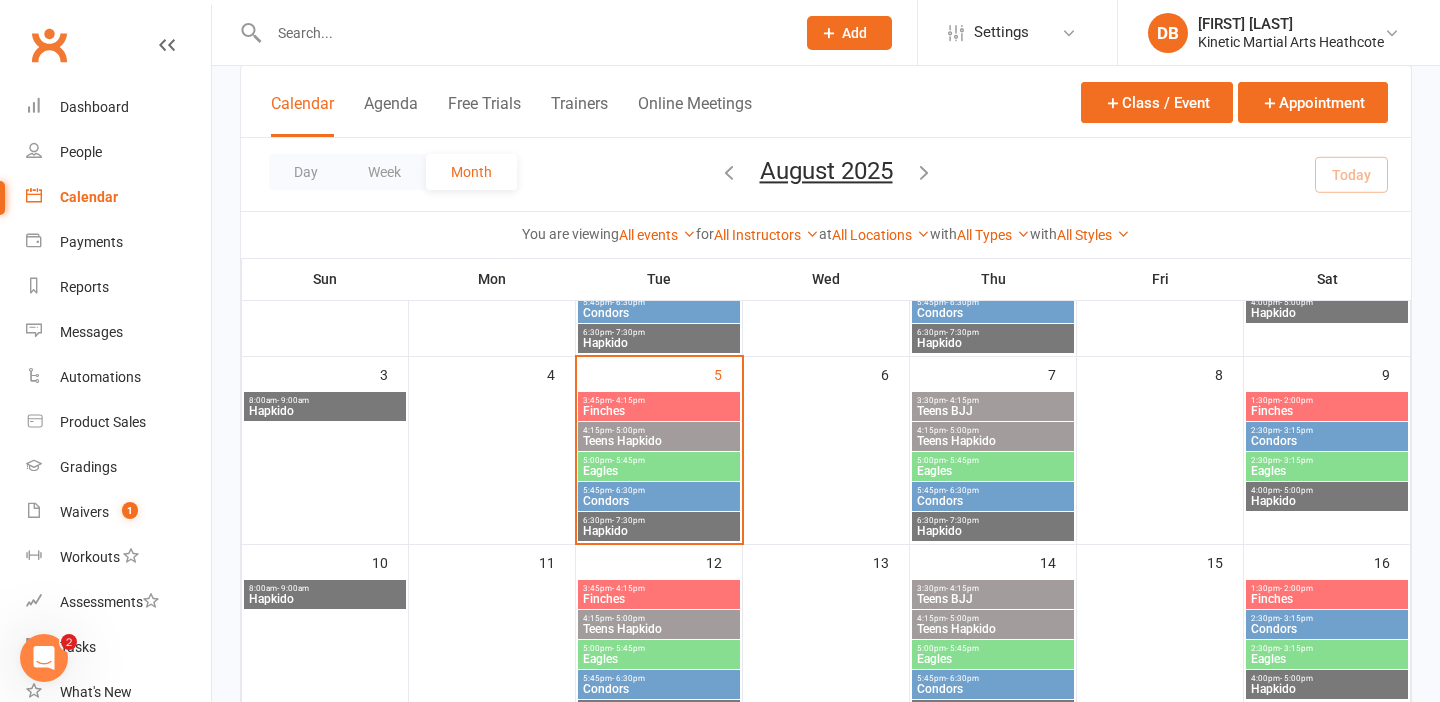 scroll, scrollTop: 294, scrollLeft: 0, axis: vertical 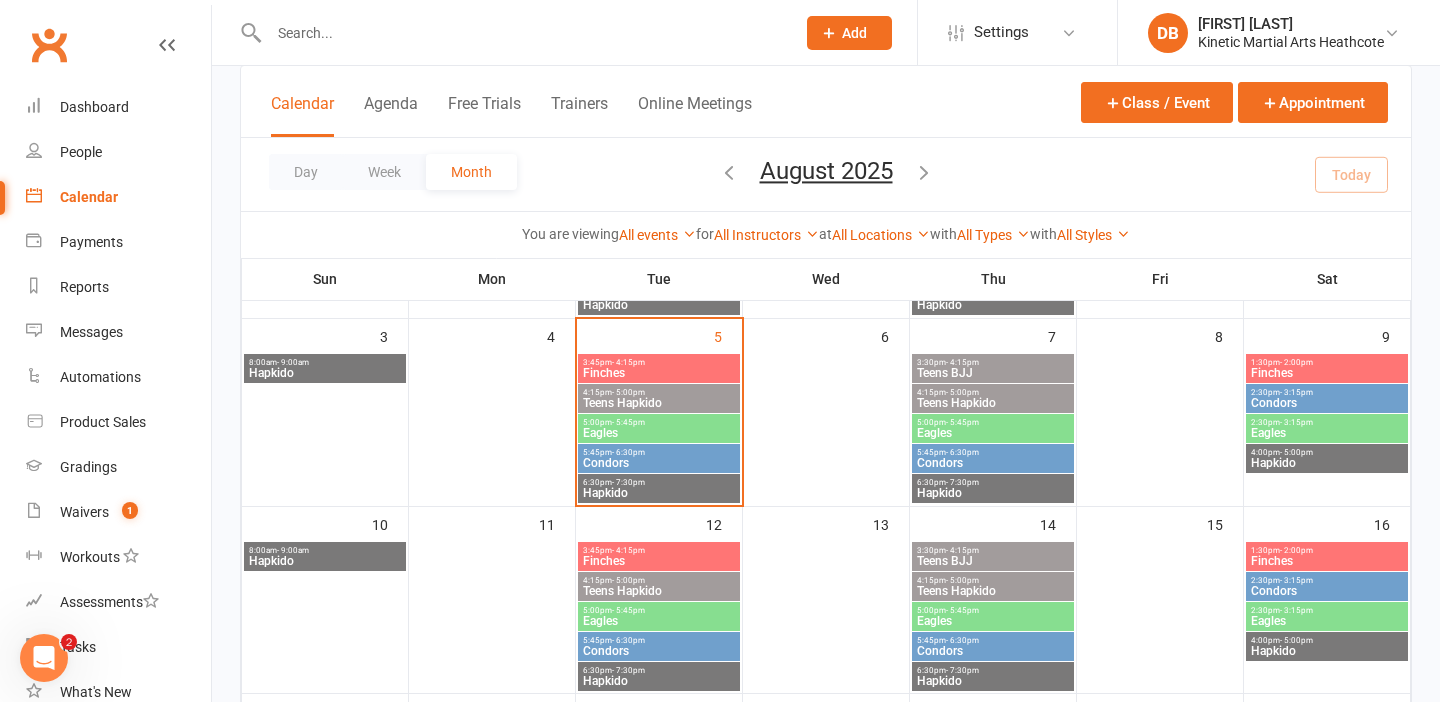 click on "- 3:15pm" at bounding box center [1296, 422] 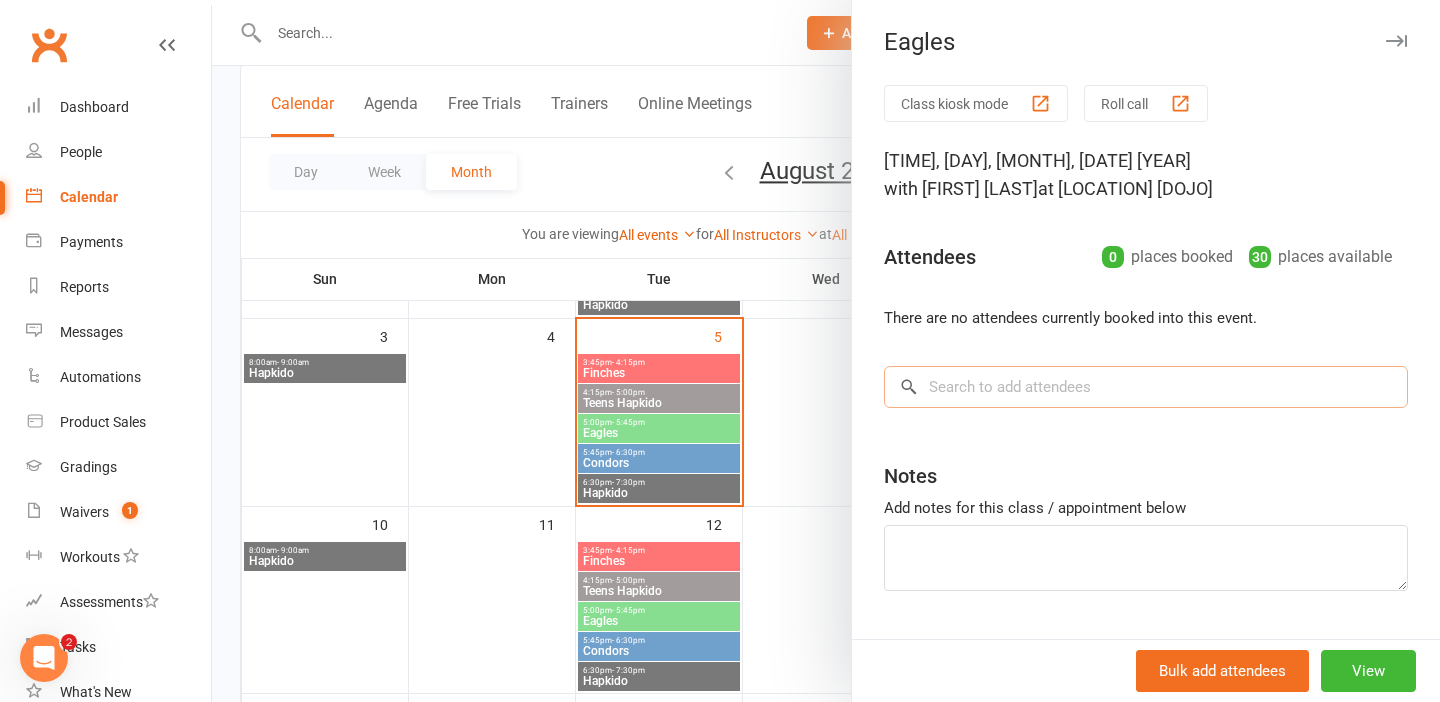 click at bounding box center (1146, 387) 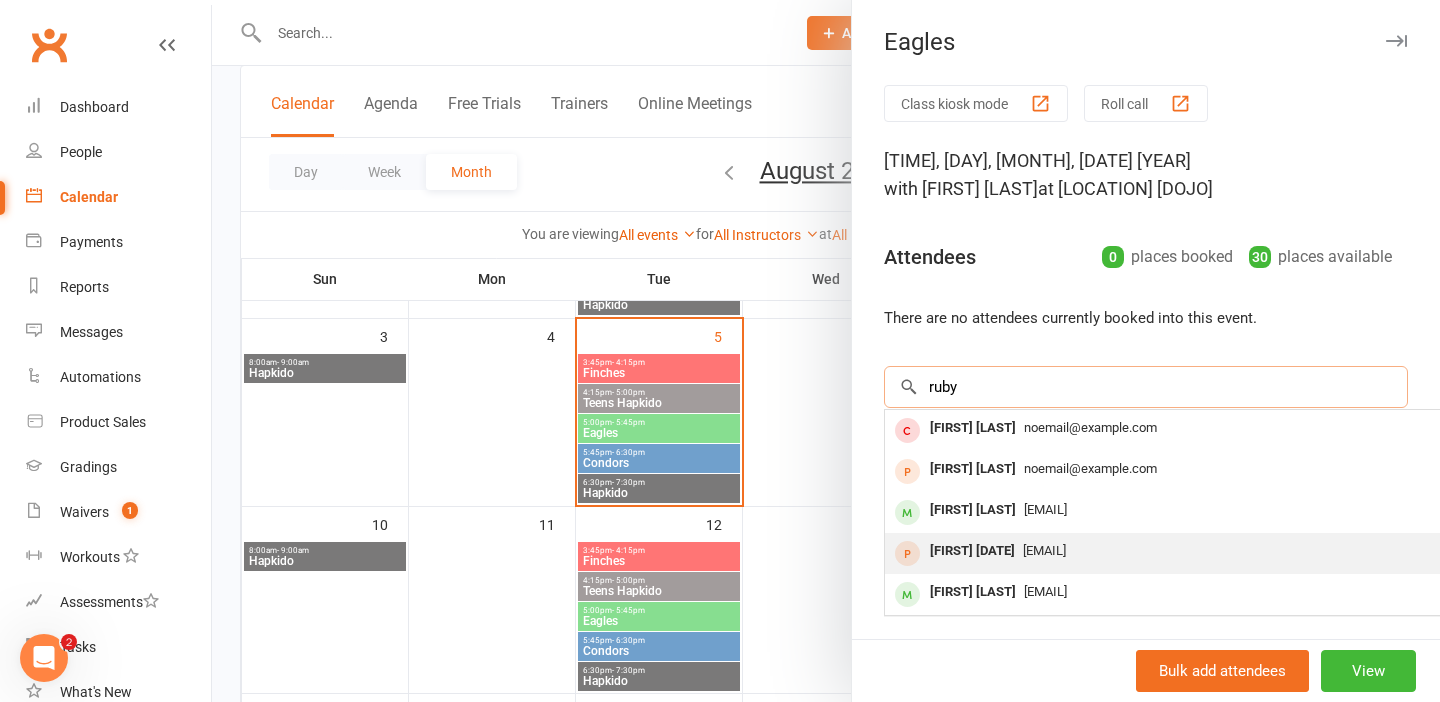 type on "ruby" 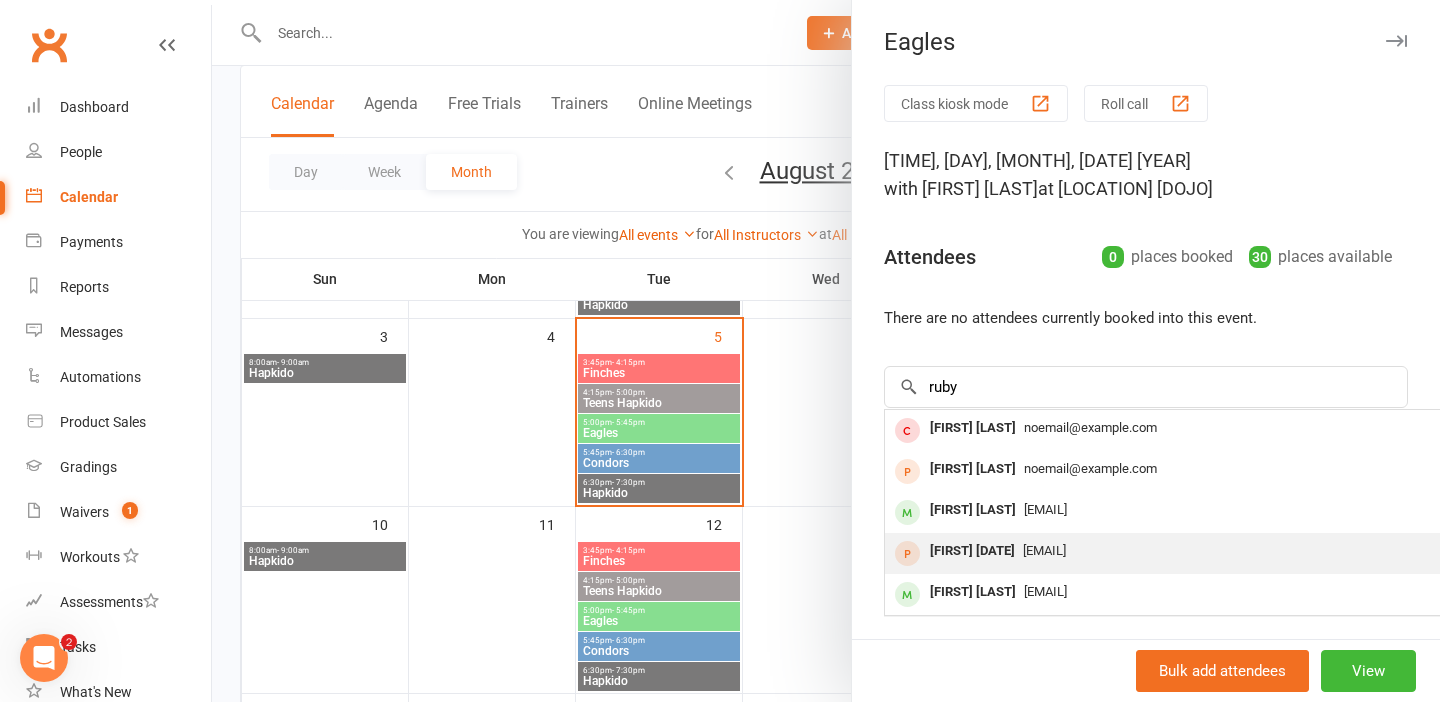 click on "[EMAIL]" at bounding box center (1184, 551) 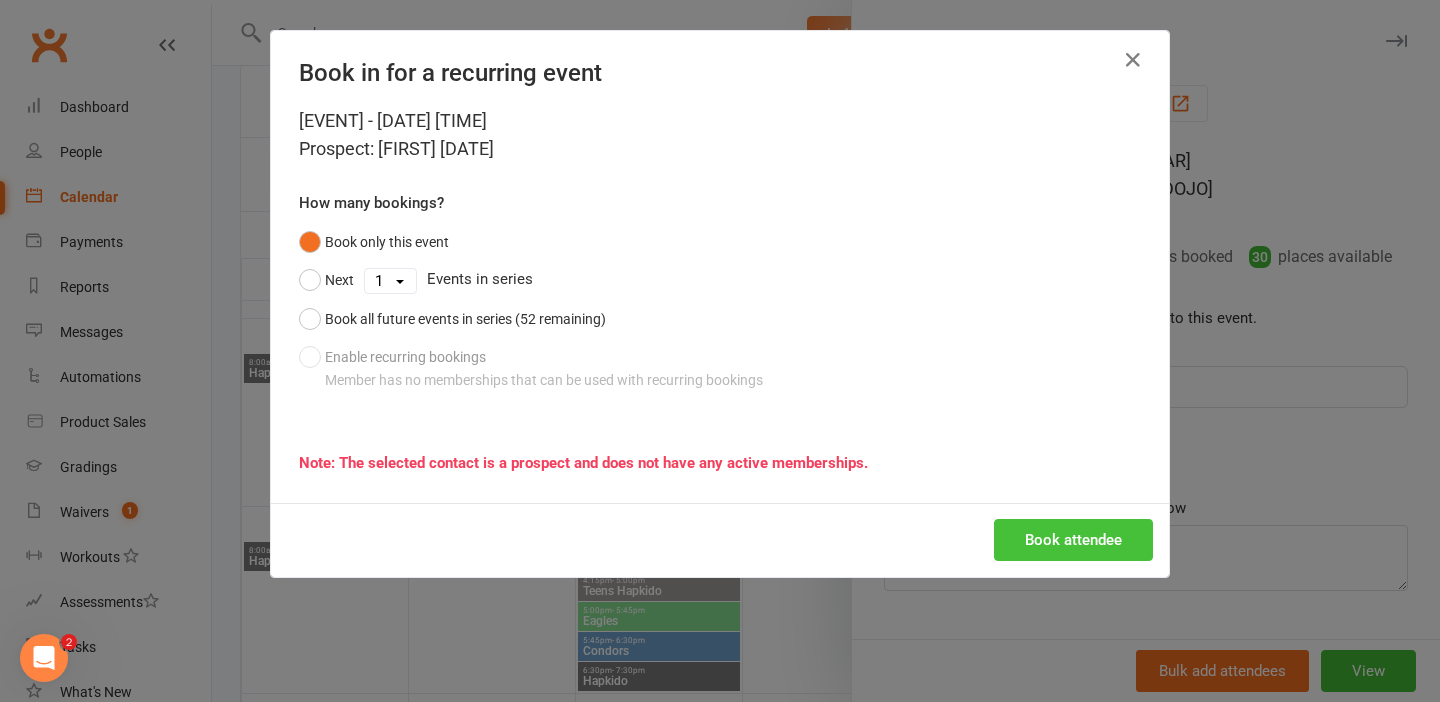 click on "Book attendee" at bounding box center (1073, 540) 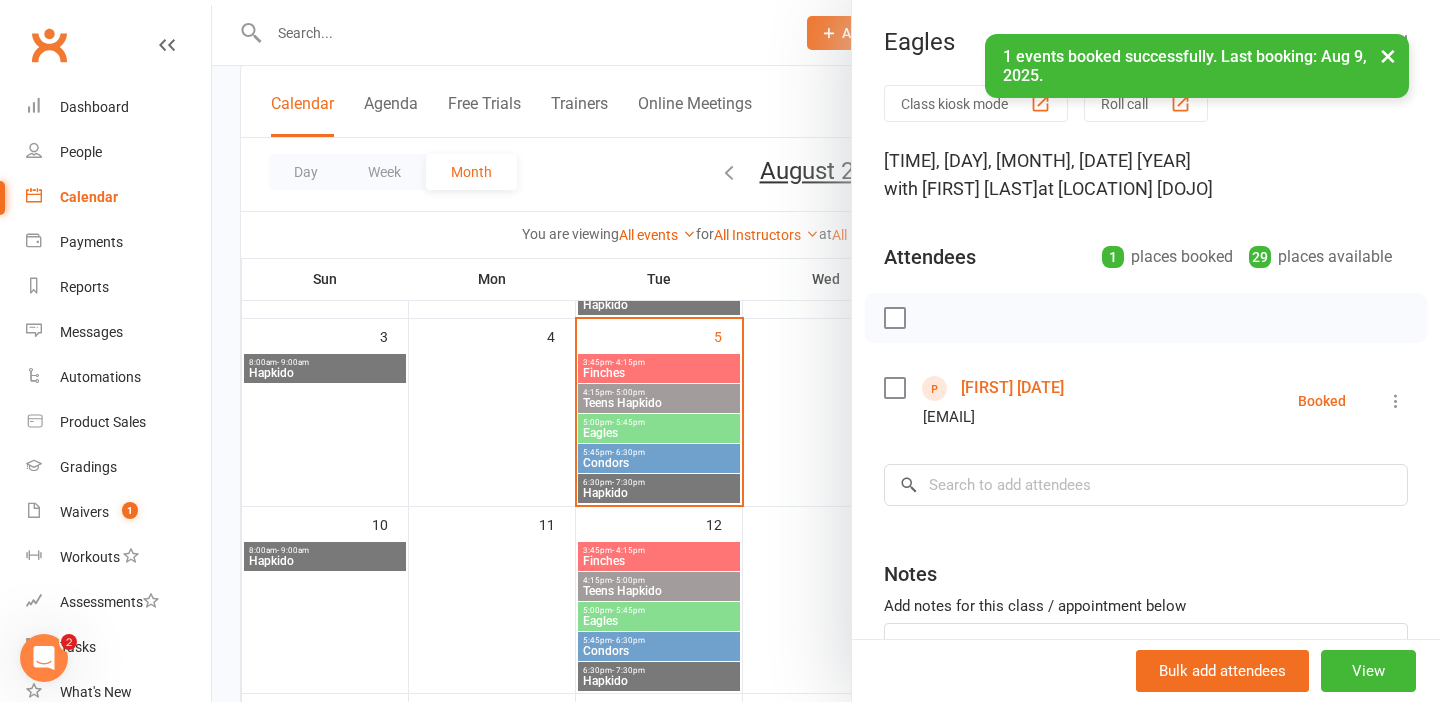 click at bounding box center (826, 351) 